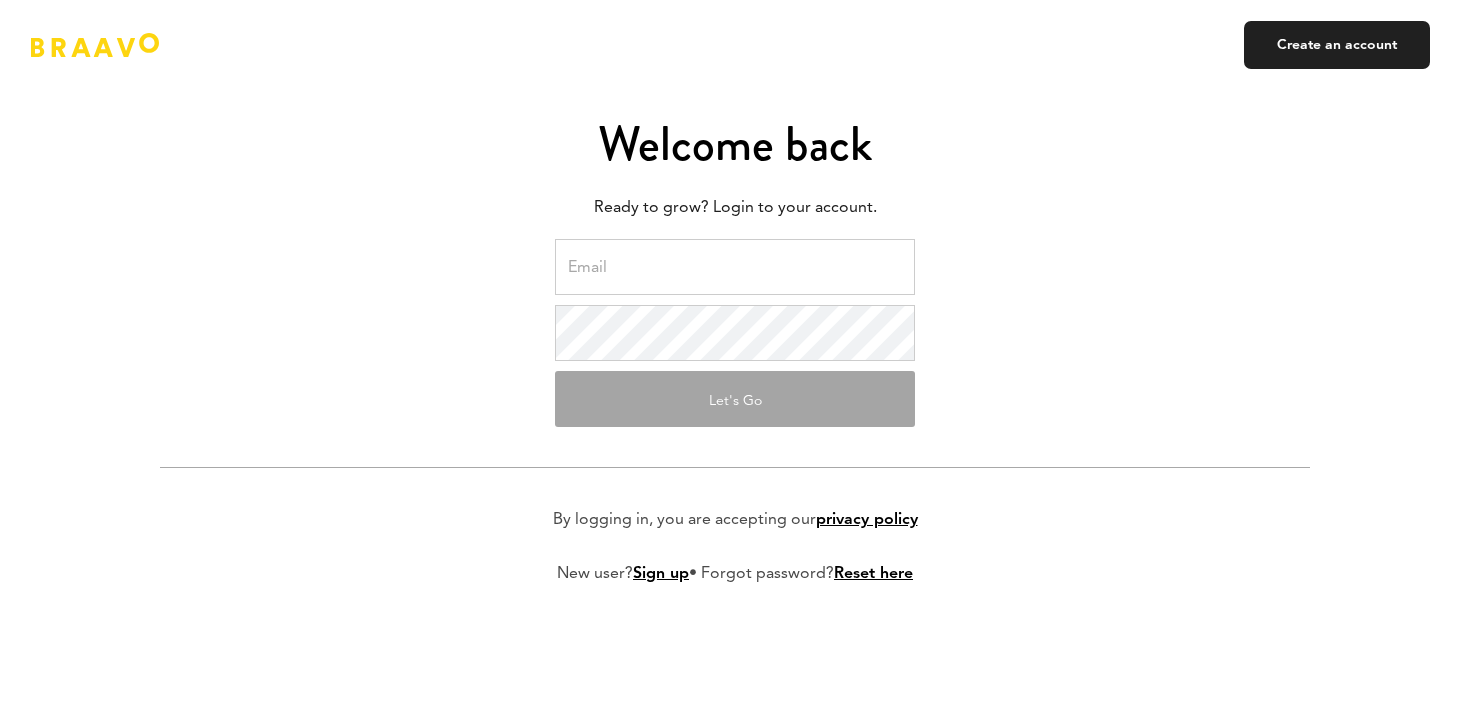 scroll, scrollTop: 0, scrollLeft: 0, axis: both 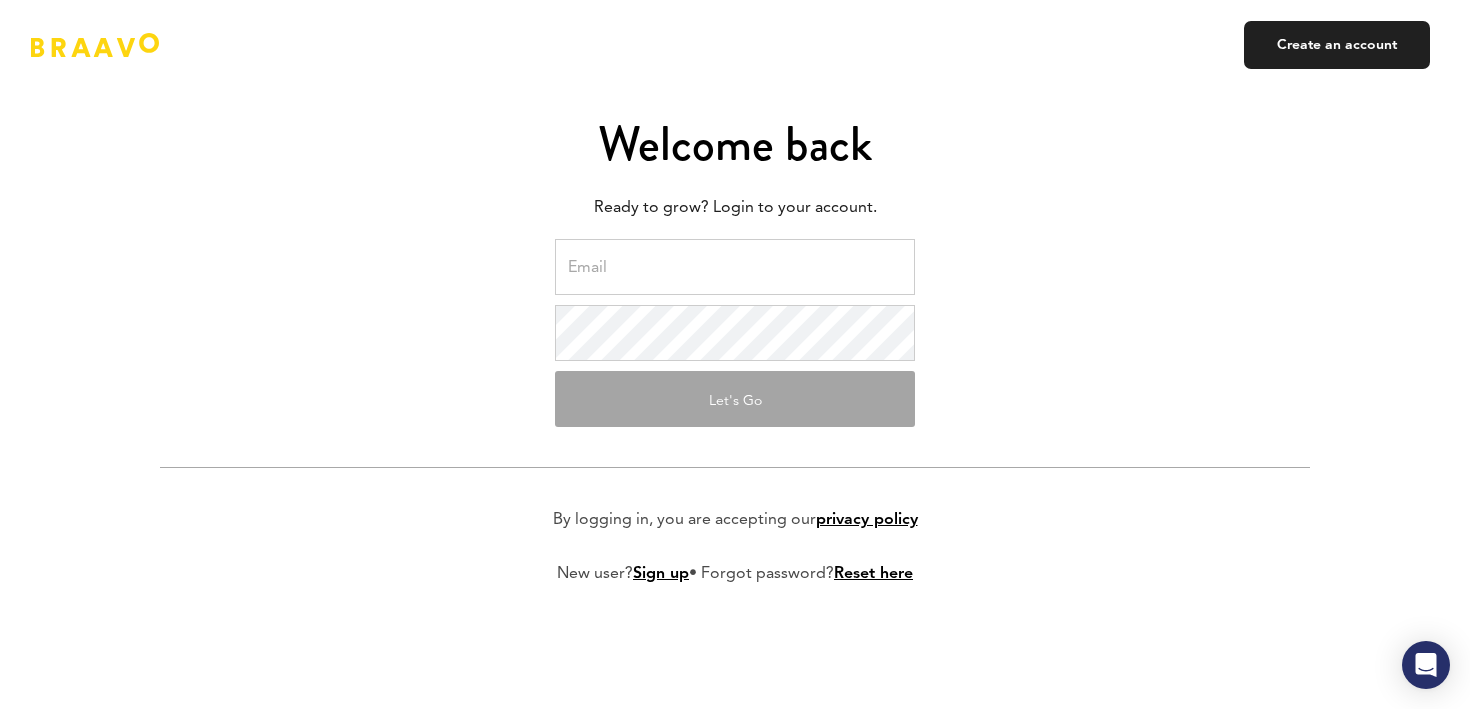 click at bounding box center (735, 267) 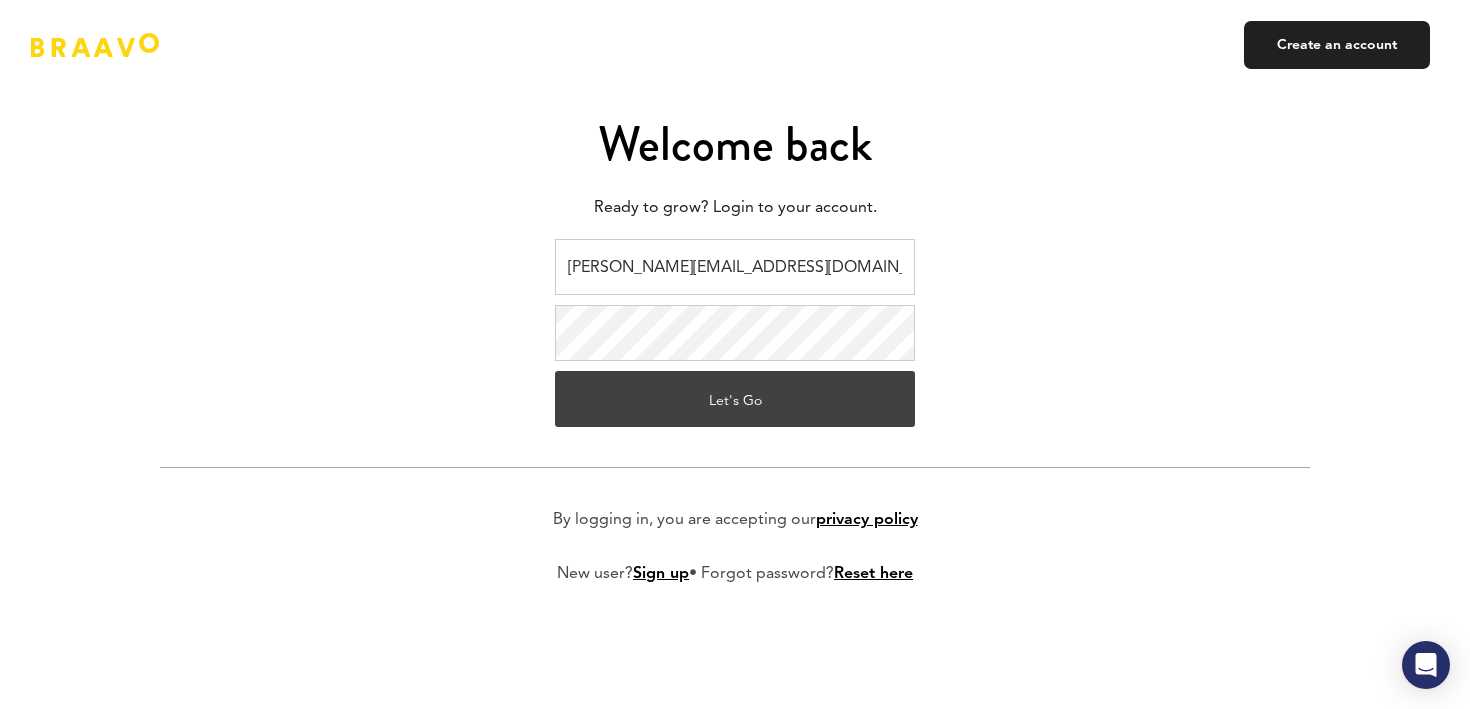 click on "Let's Go" at bounding box center (735, 399) 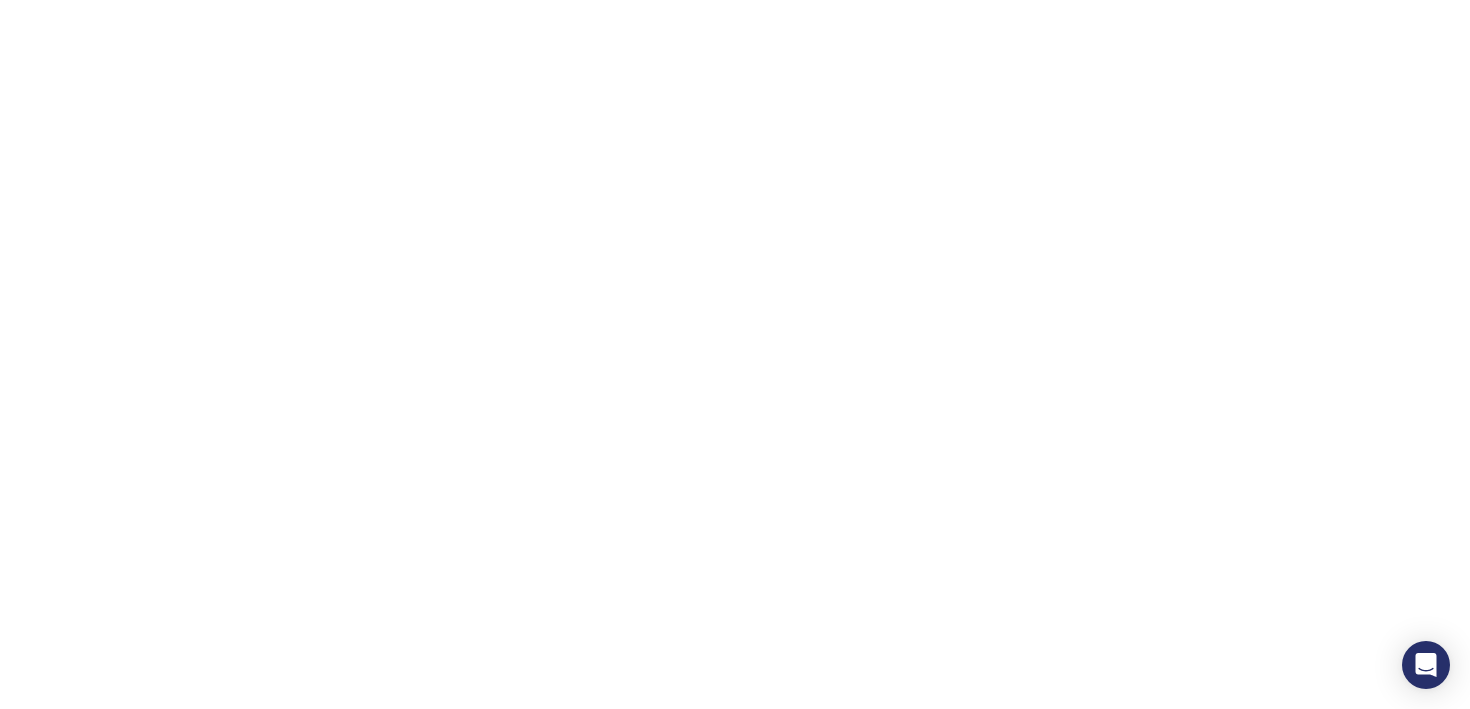 scroll, scrollTop: 0, scrollLeft: 0, axis: both 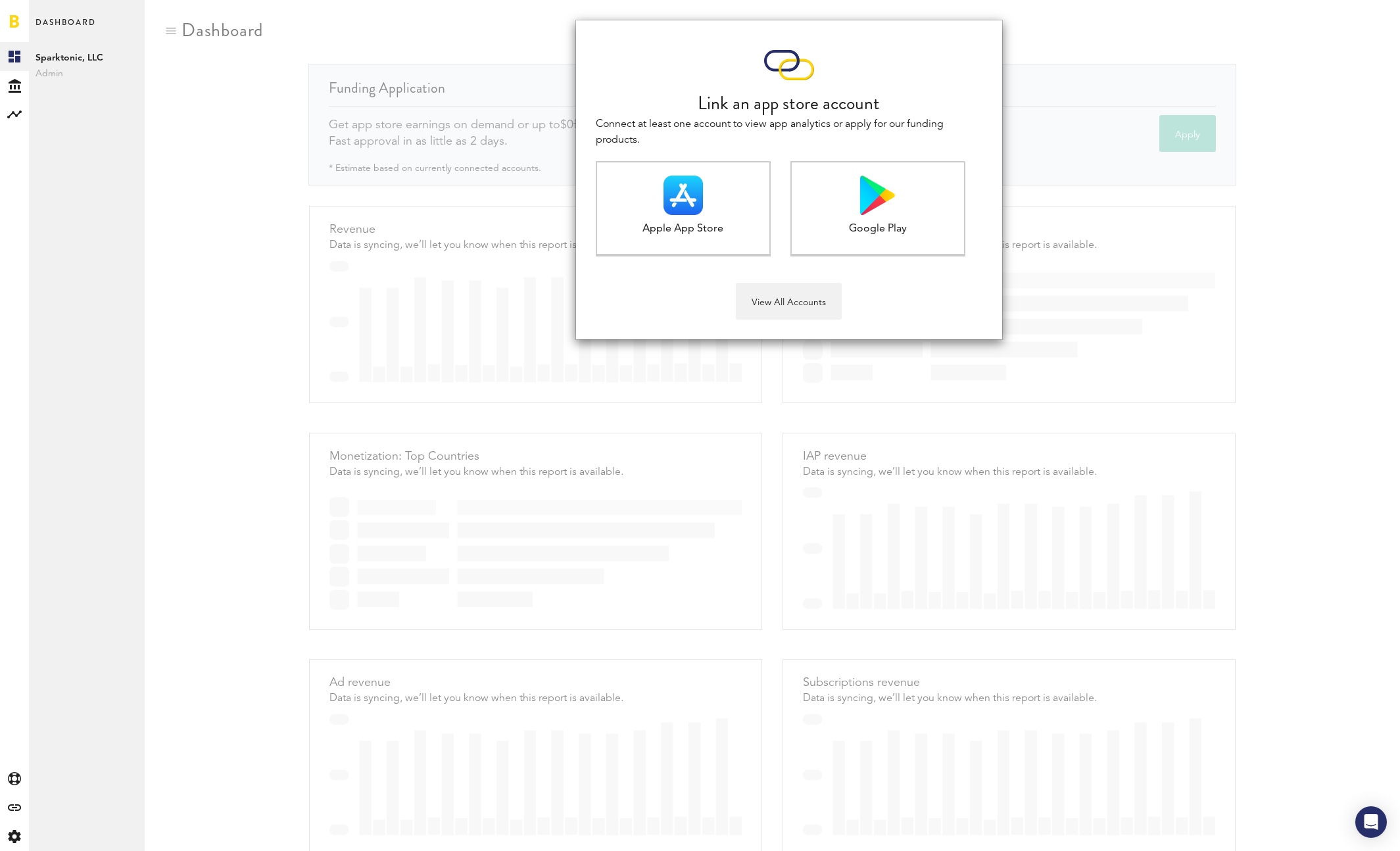 click on "Link an app store account    Connect at least one account to view app analytics or apply for our funding products.                     Apple App Store            1               connected                     Google Play            1               connected                           View All Accounts" at bounding box center (772, 426) 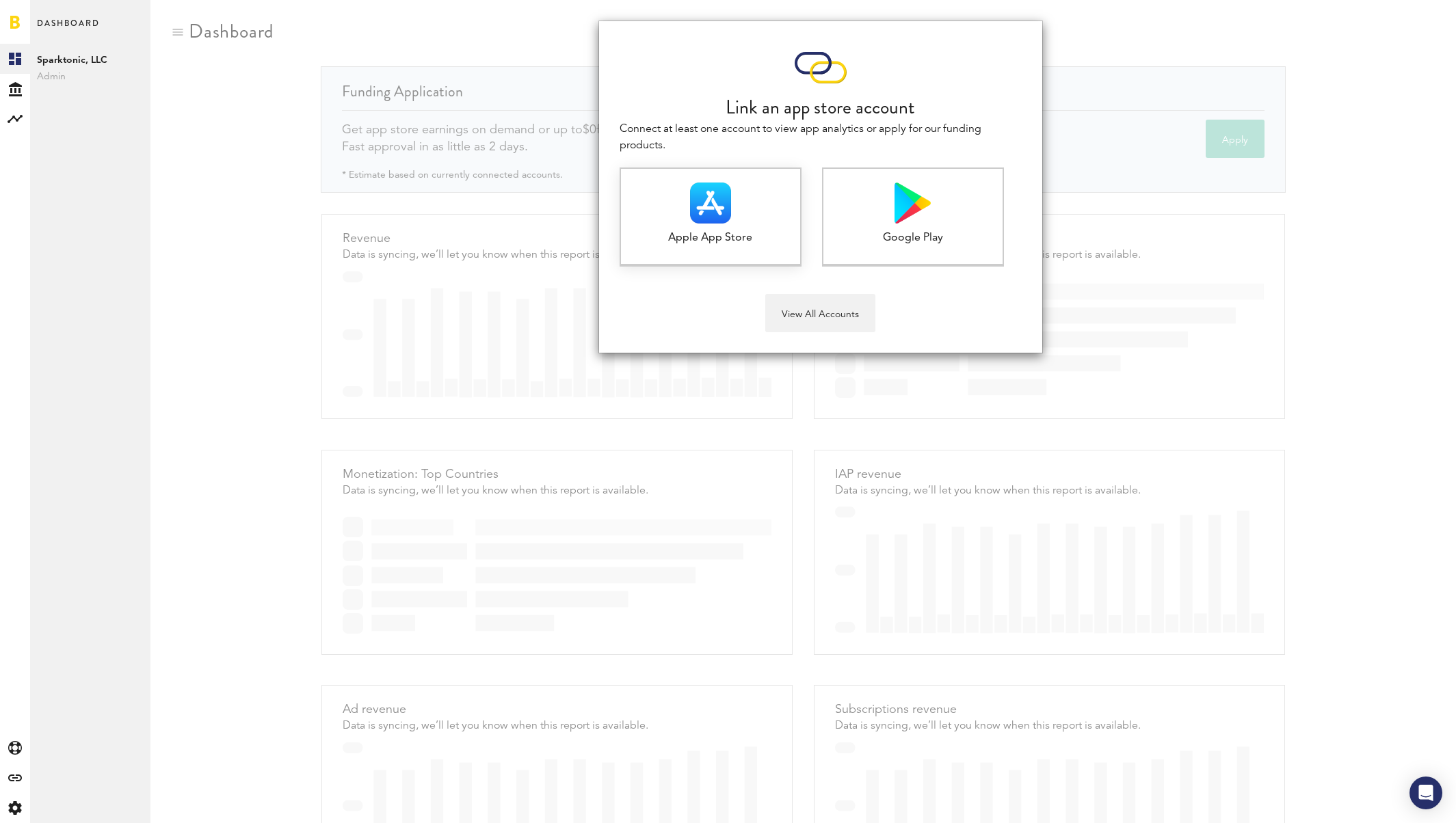 click on "Apple App Store            1               connected" at bounding box center [711, 217] 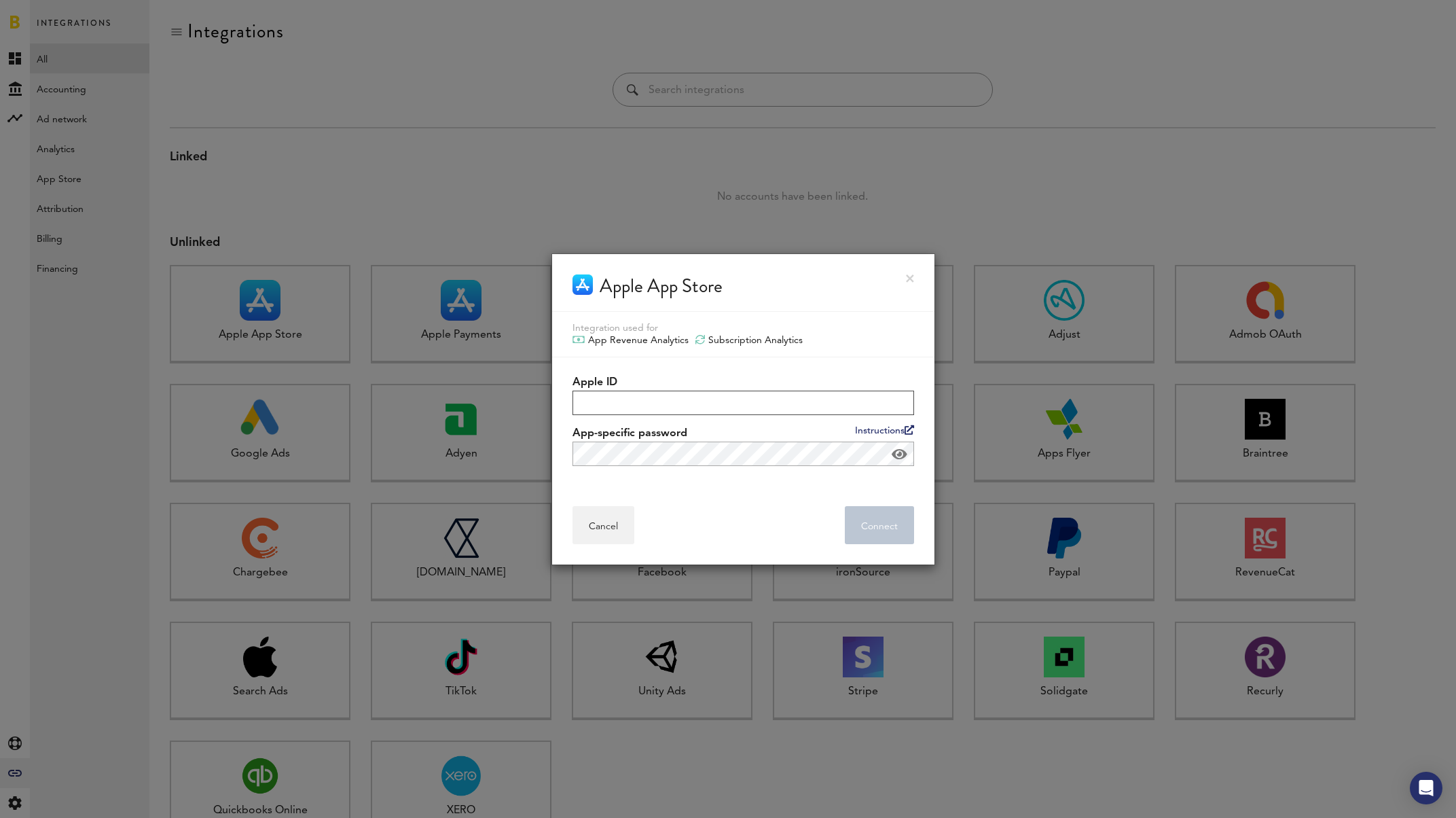 click on "Apple ID" at bounding box center (743, 403) 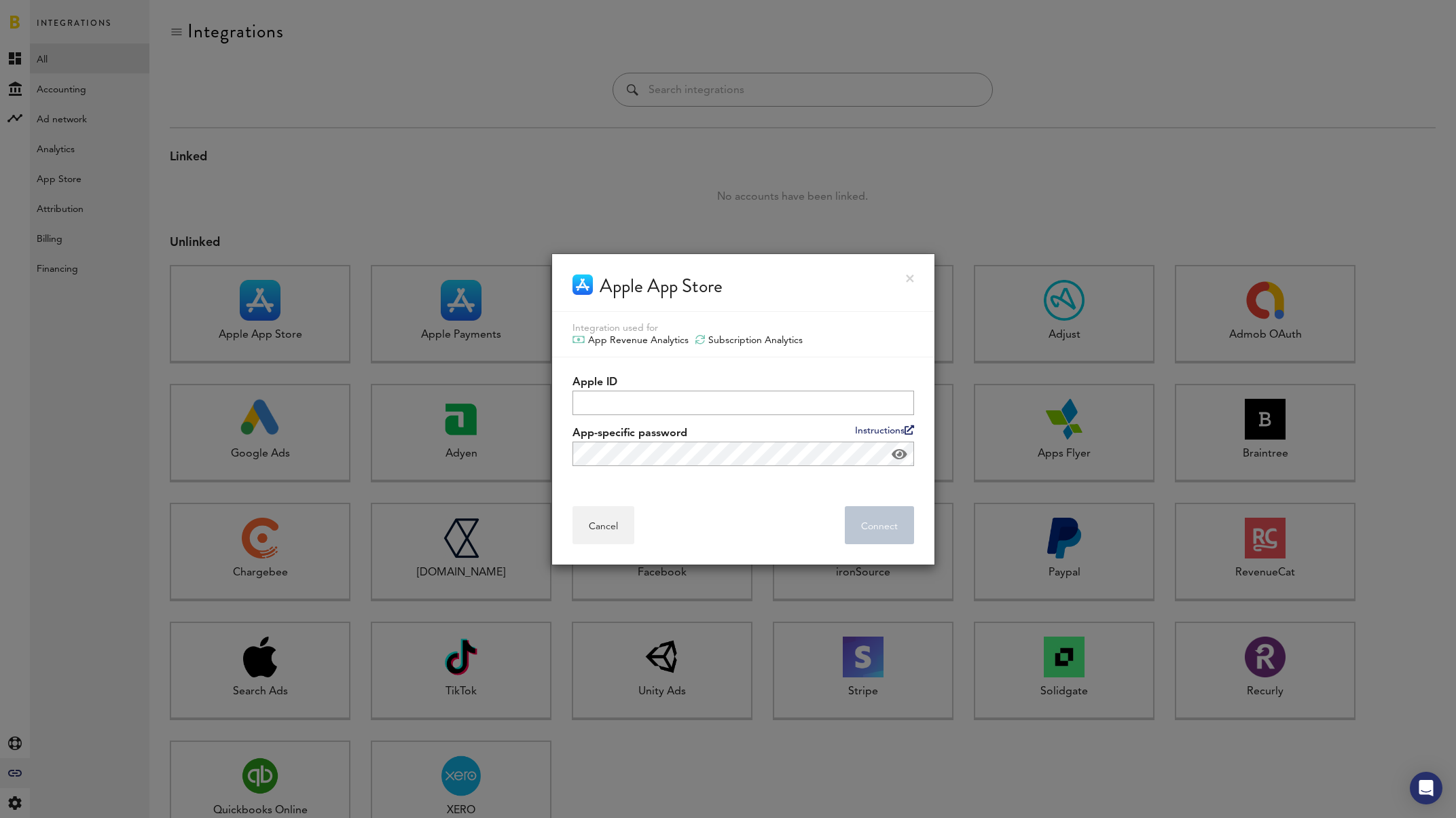 click on "Apple App Store" at bounding box center [743, 283] 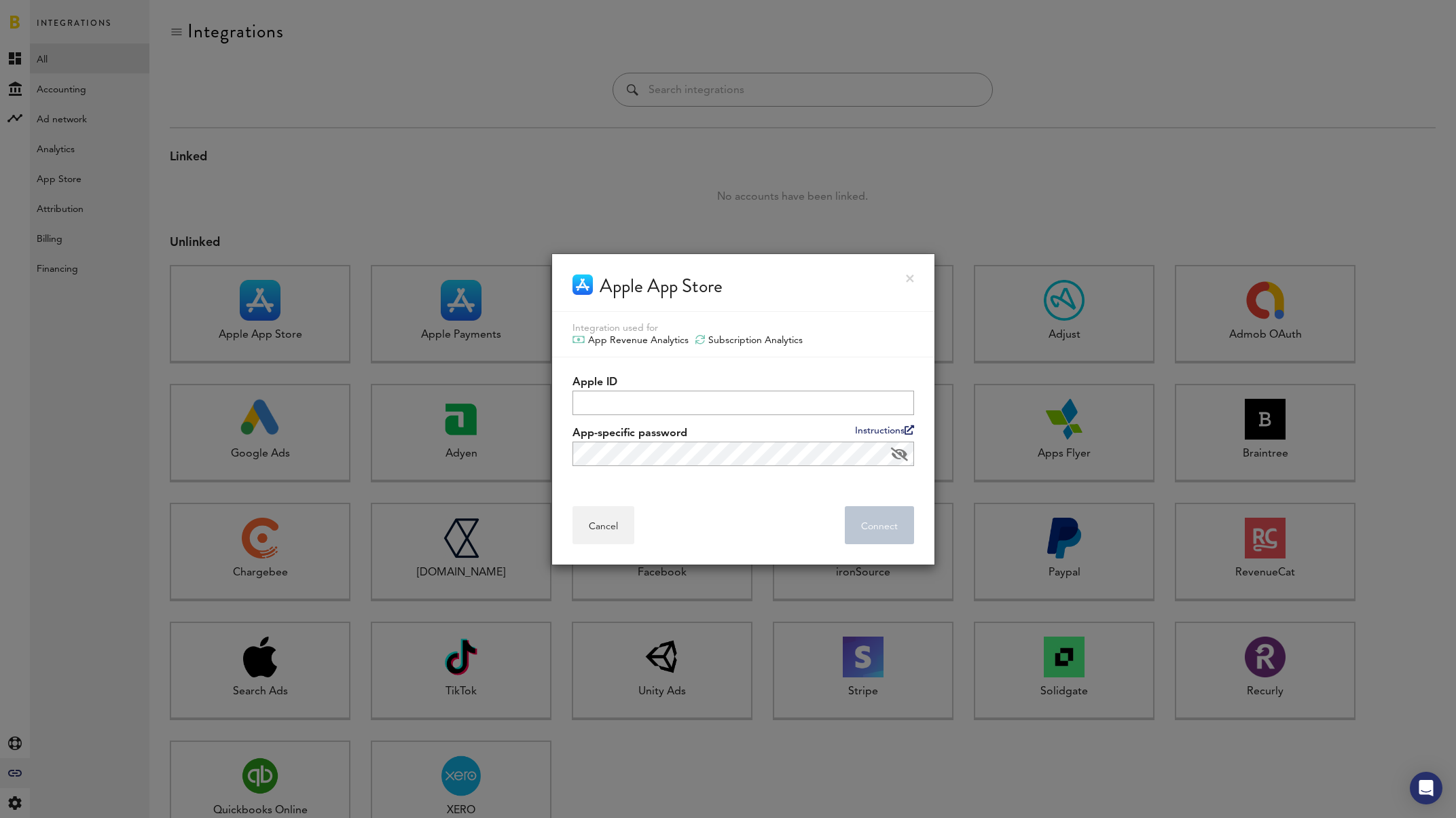 click at bounding box center (910, 279) 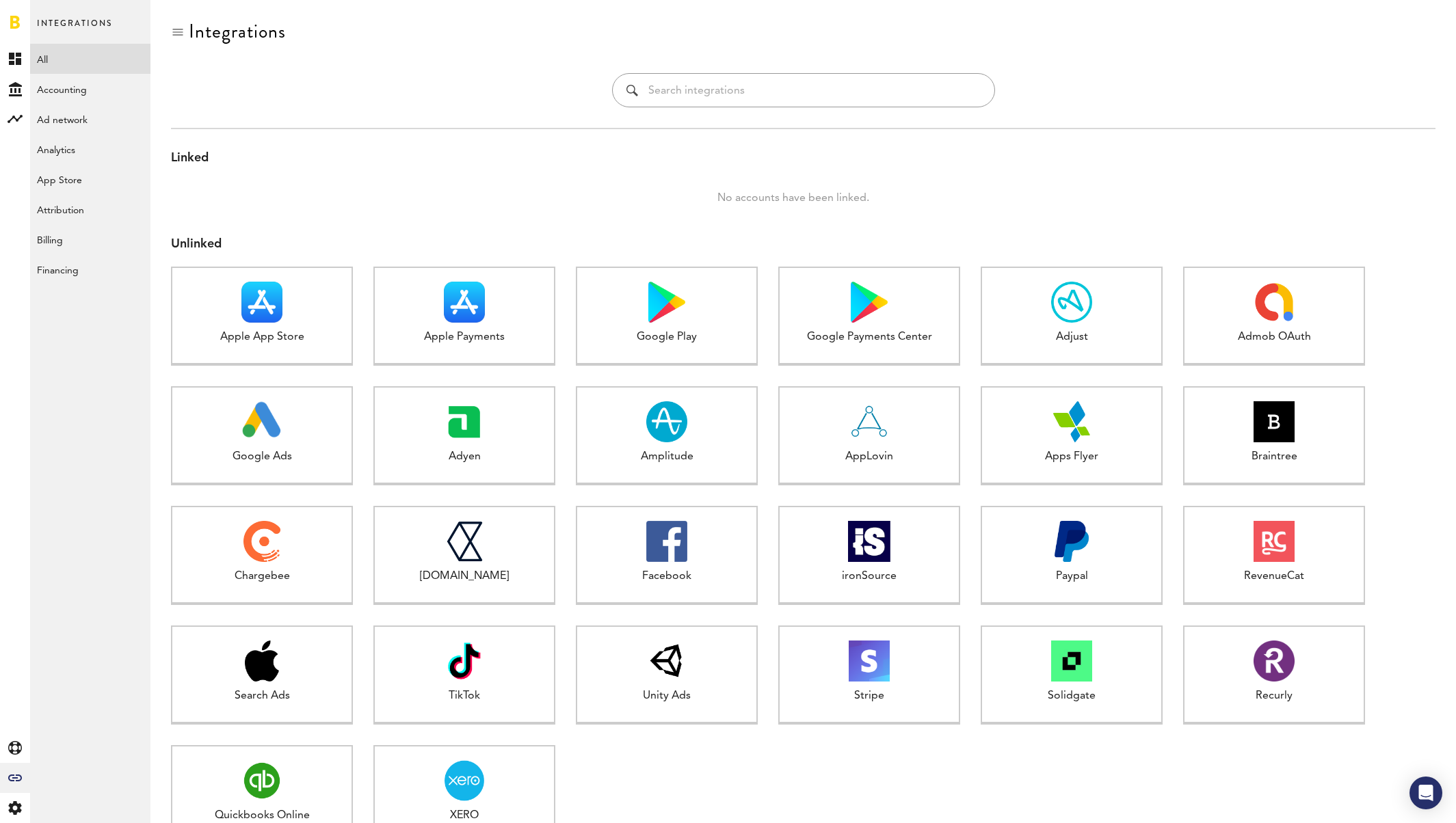click on "No accounts have been linked." at bounding box center [793, 198] 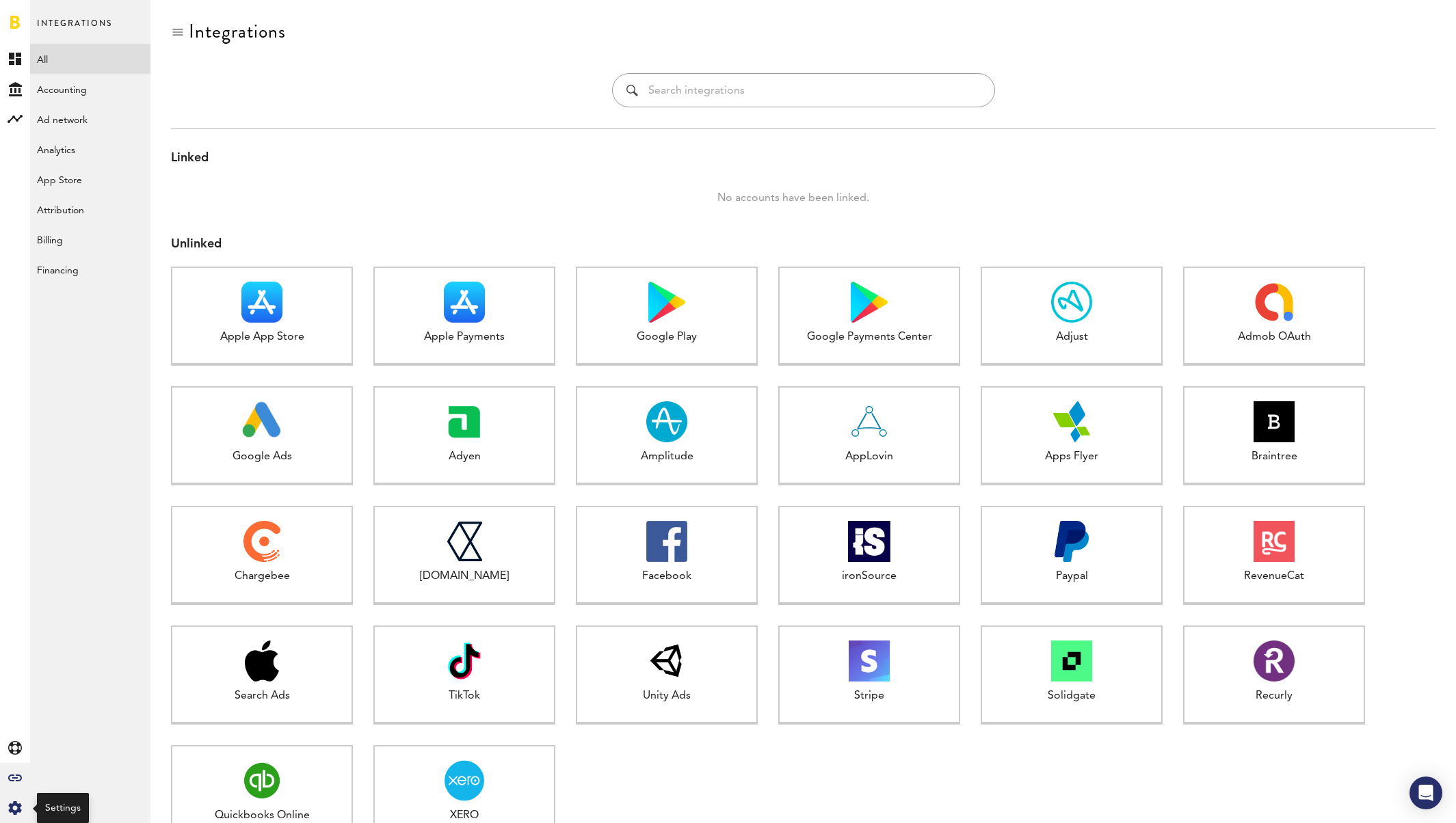 click on "Created with Sketch." 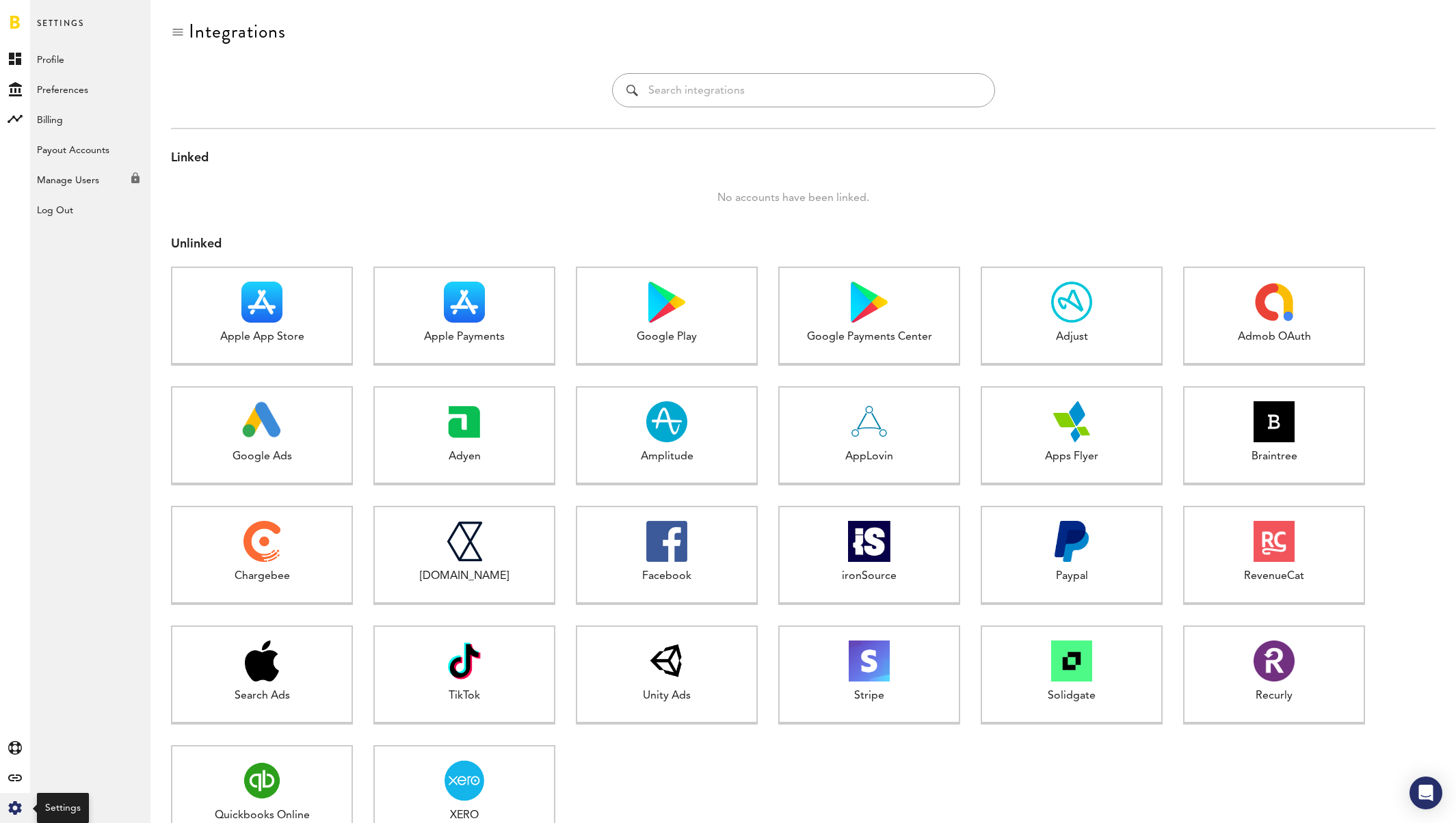click 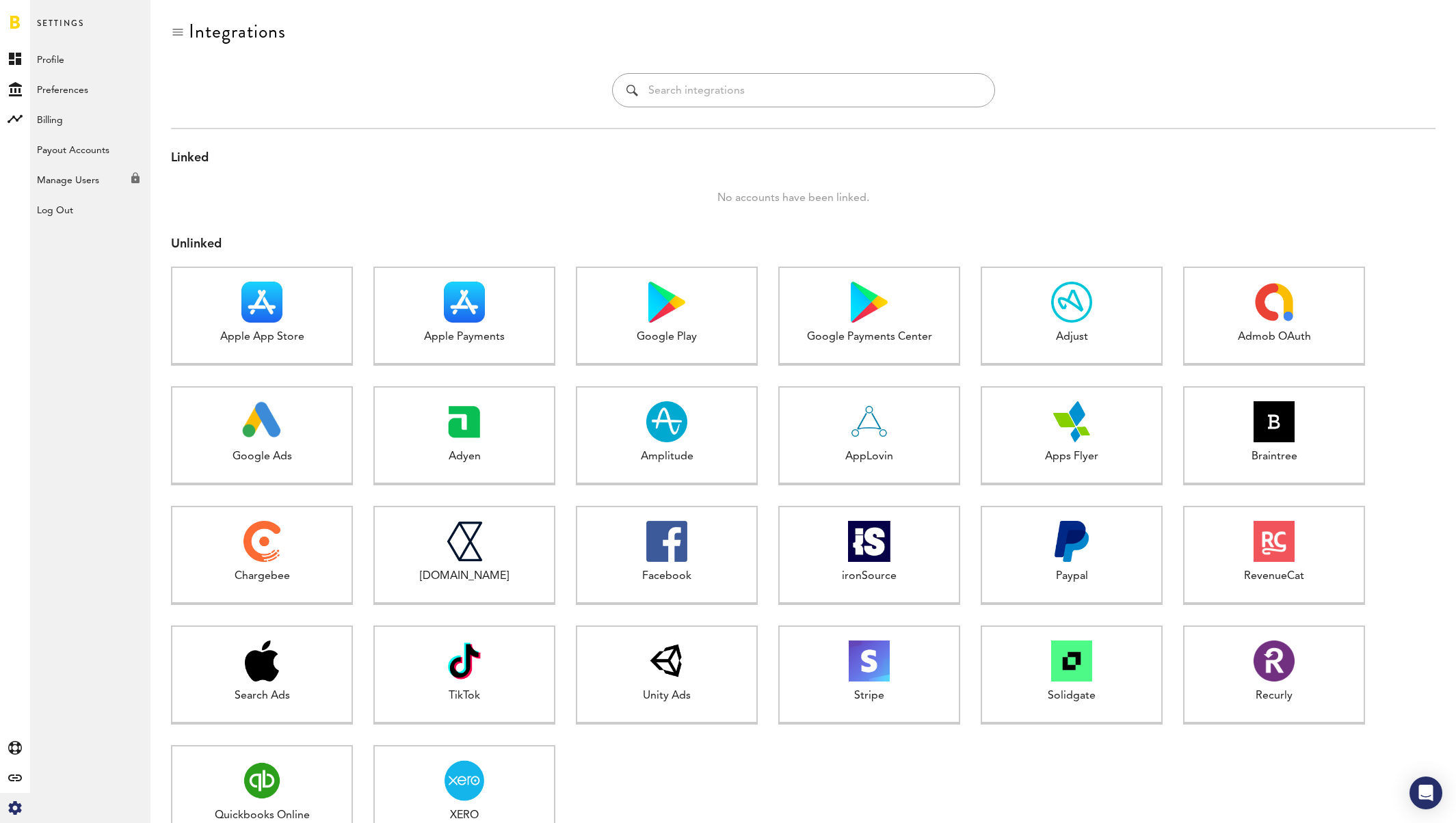 click on "Settings          Profile               Preferences               Billing               Payout Accounts                 Manage Users
Created with Sketch.
Log Out                    Sparktonic, LLC" at bounding box center [90, 412] 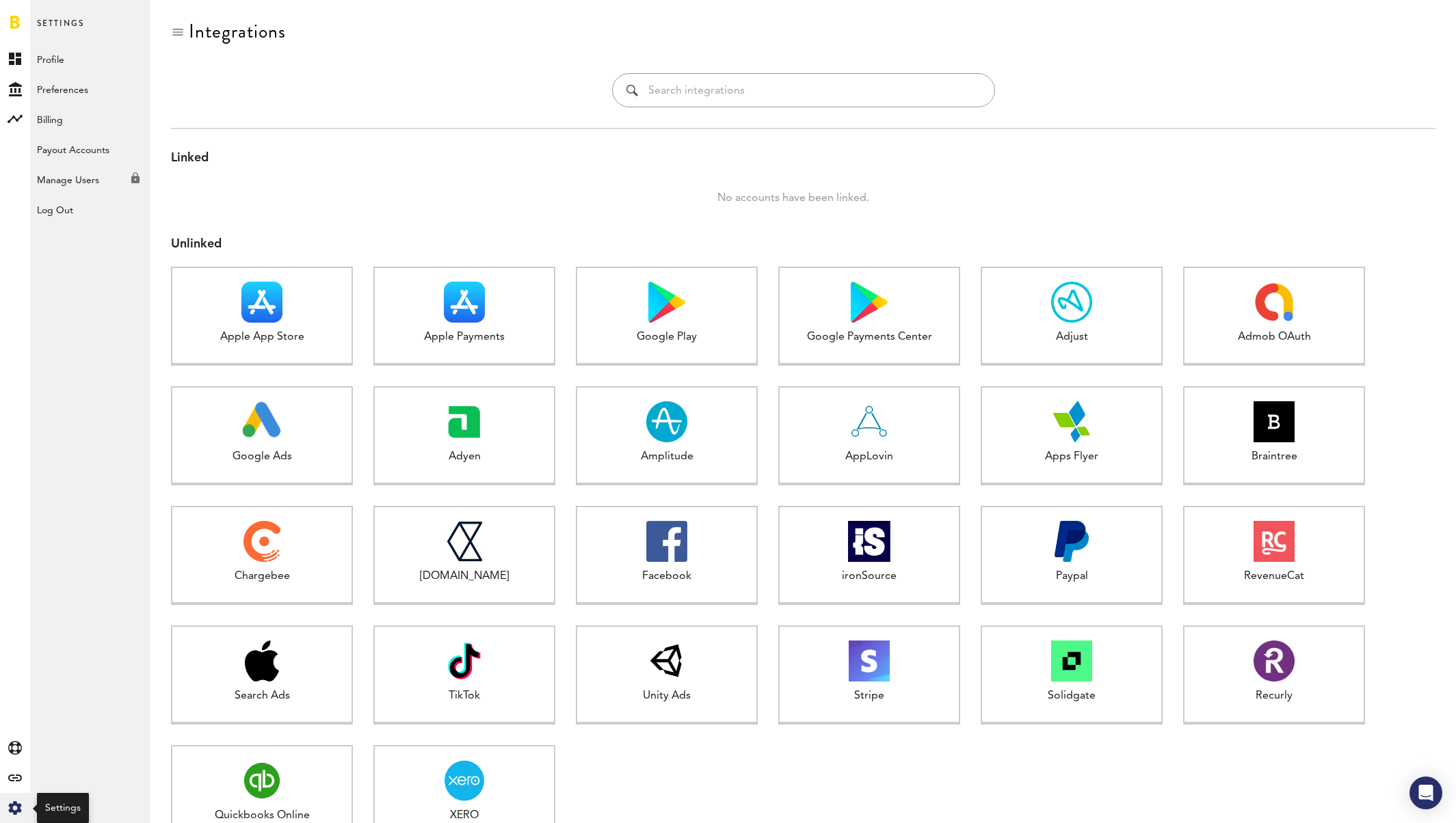 click on "Created with Sketch." 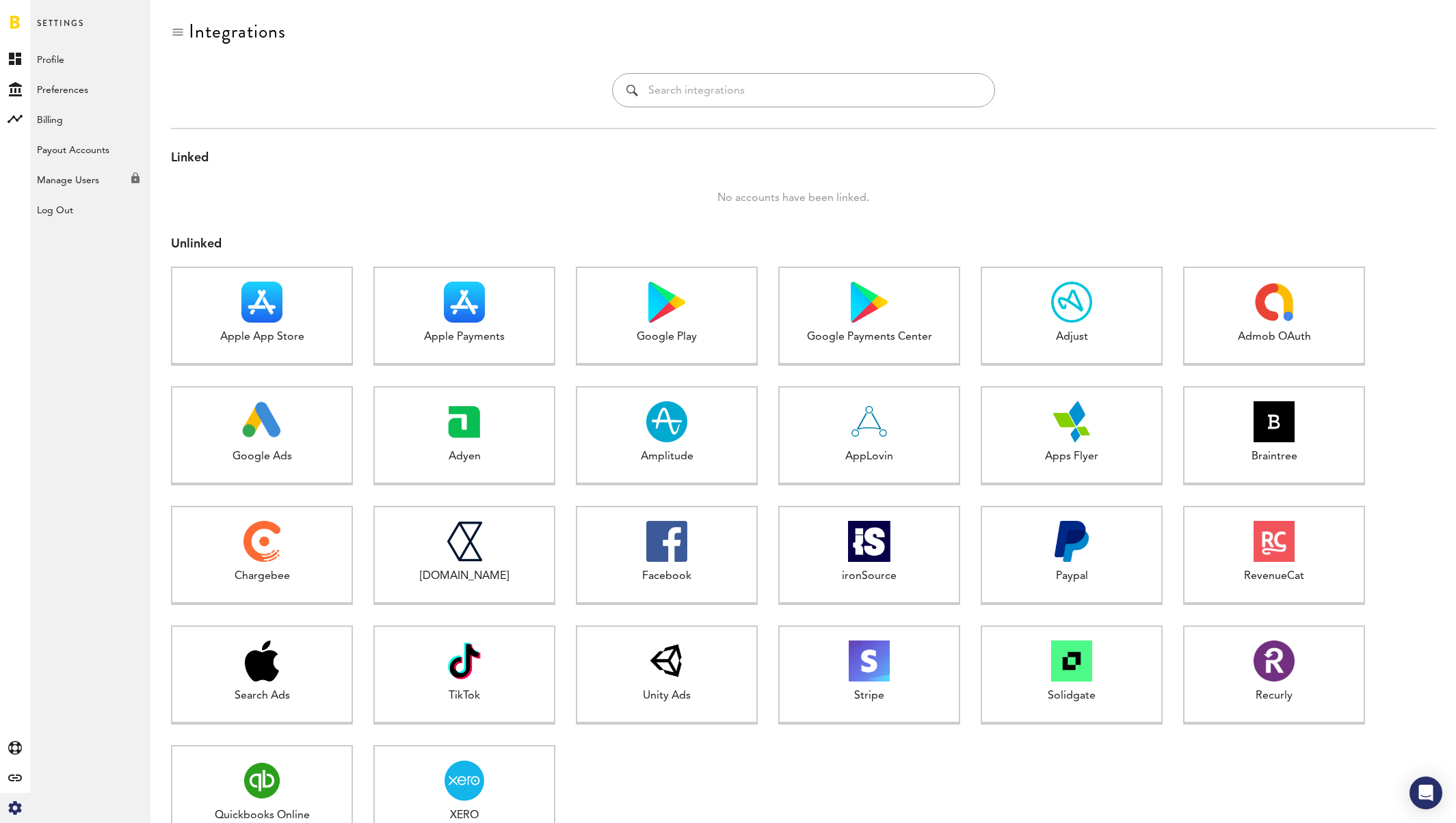 click on "Manage Users
Created with Sketch." at bounding box center (90, 176) 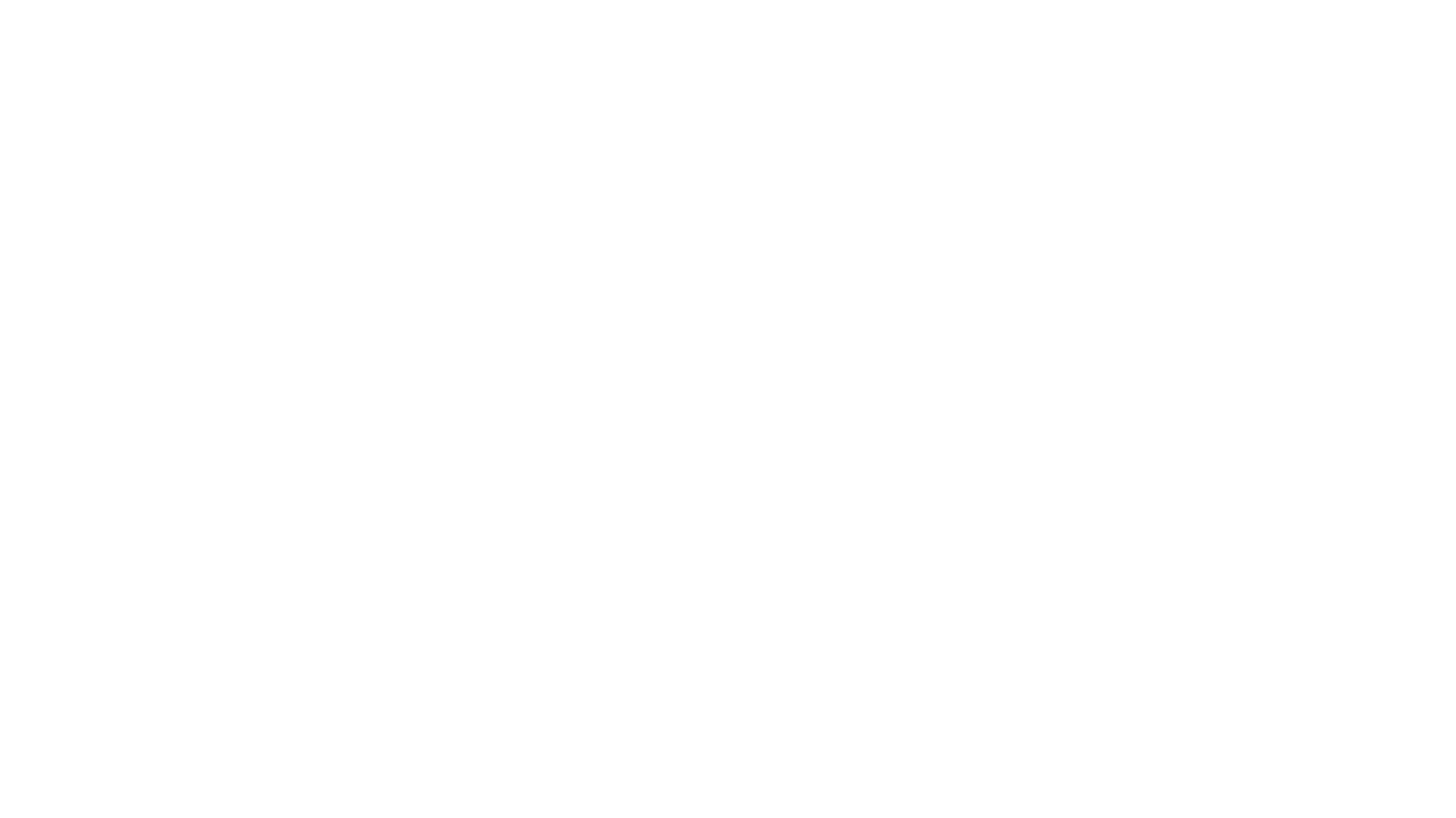 scroll, scrollTop: 0, scrollLeft: 0, axis: both 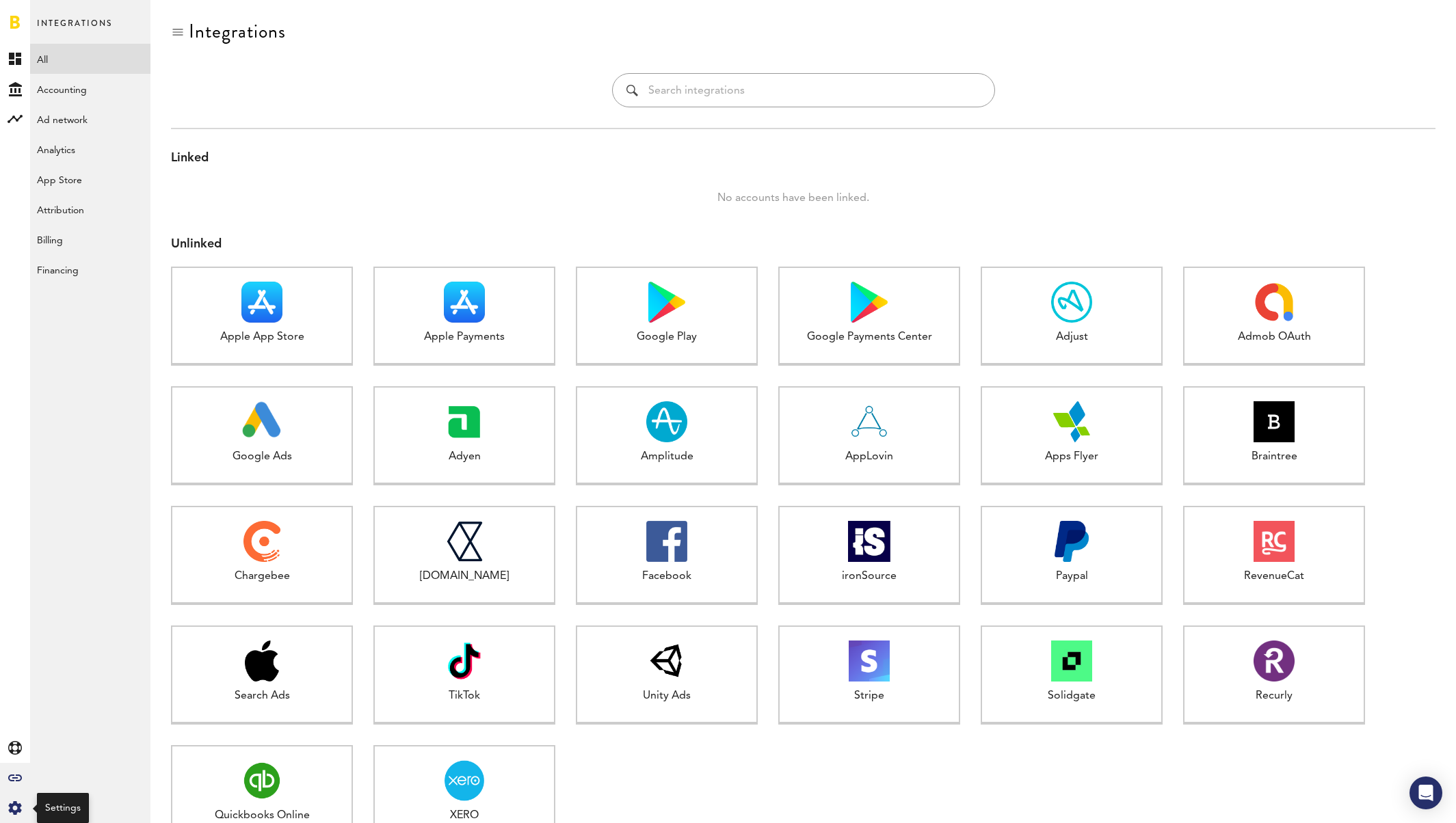 click on "Created with Sketch." 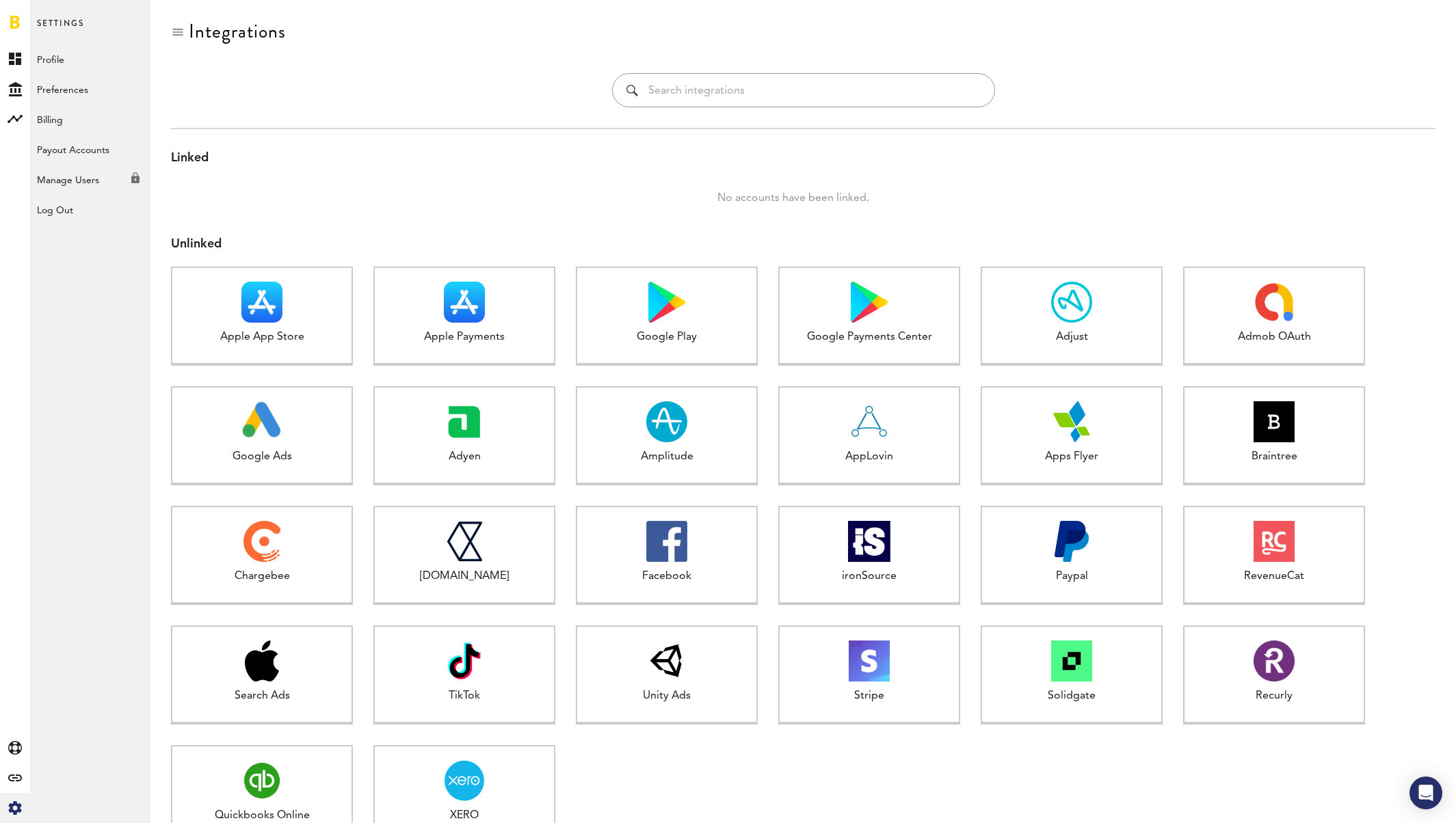 click on "Created with Sketch." 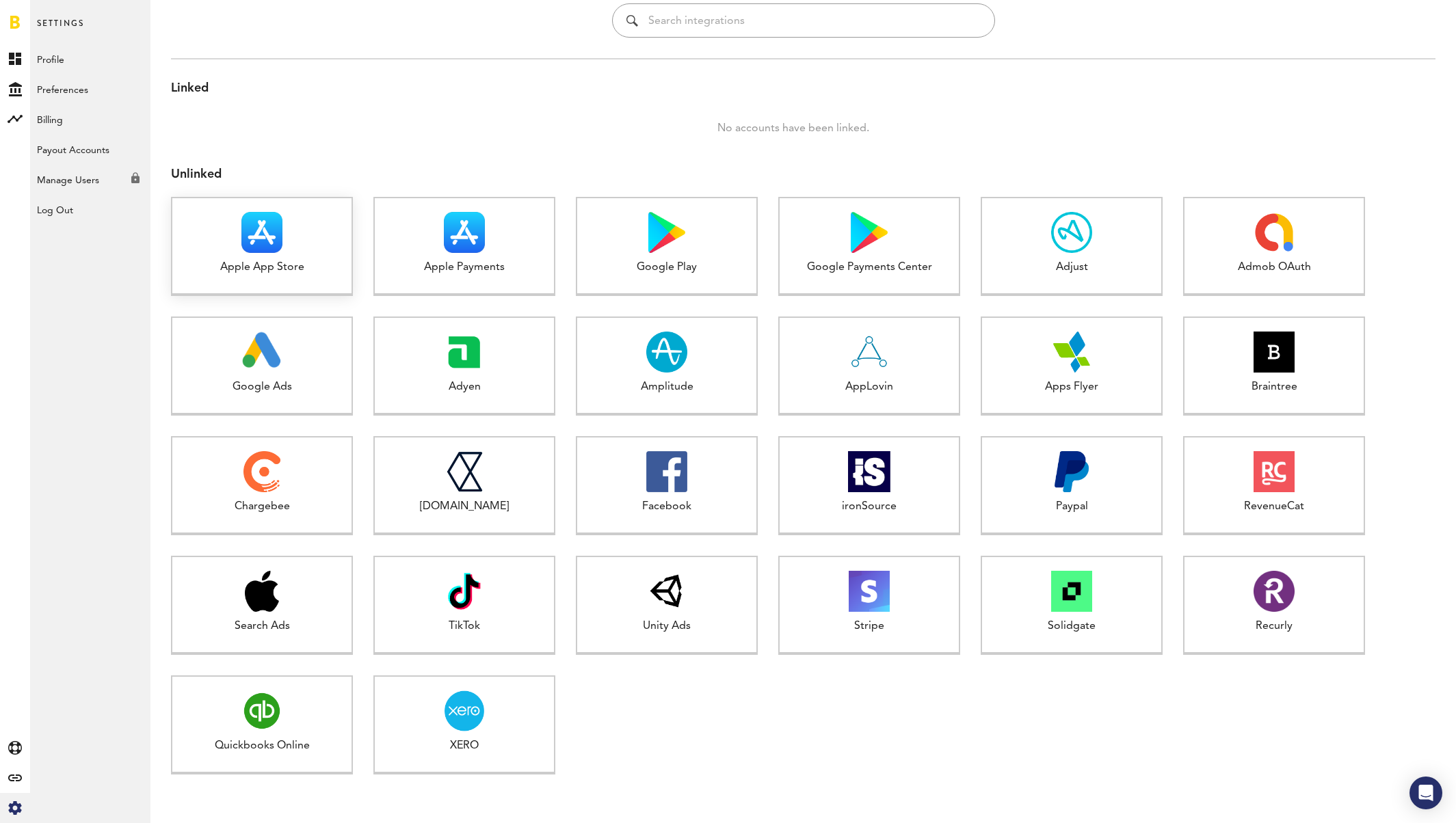 scroll, scrollTop: 68, scrollLeft: 0, axis: vertical 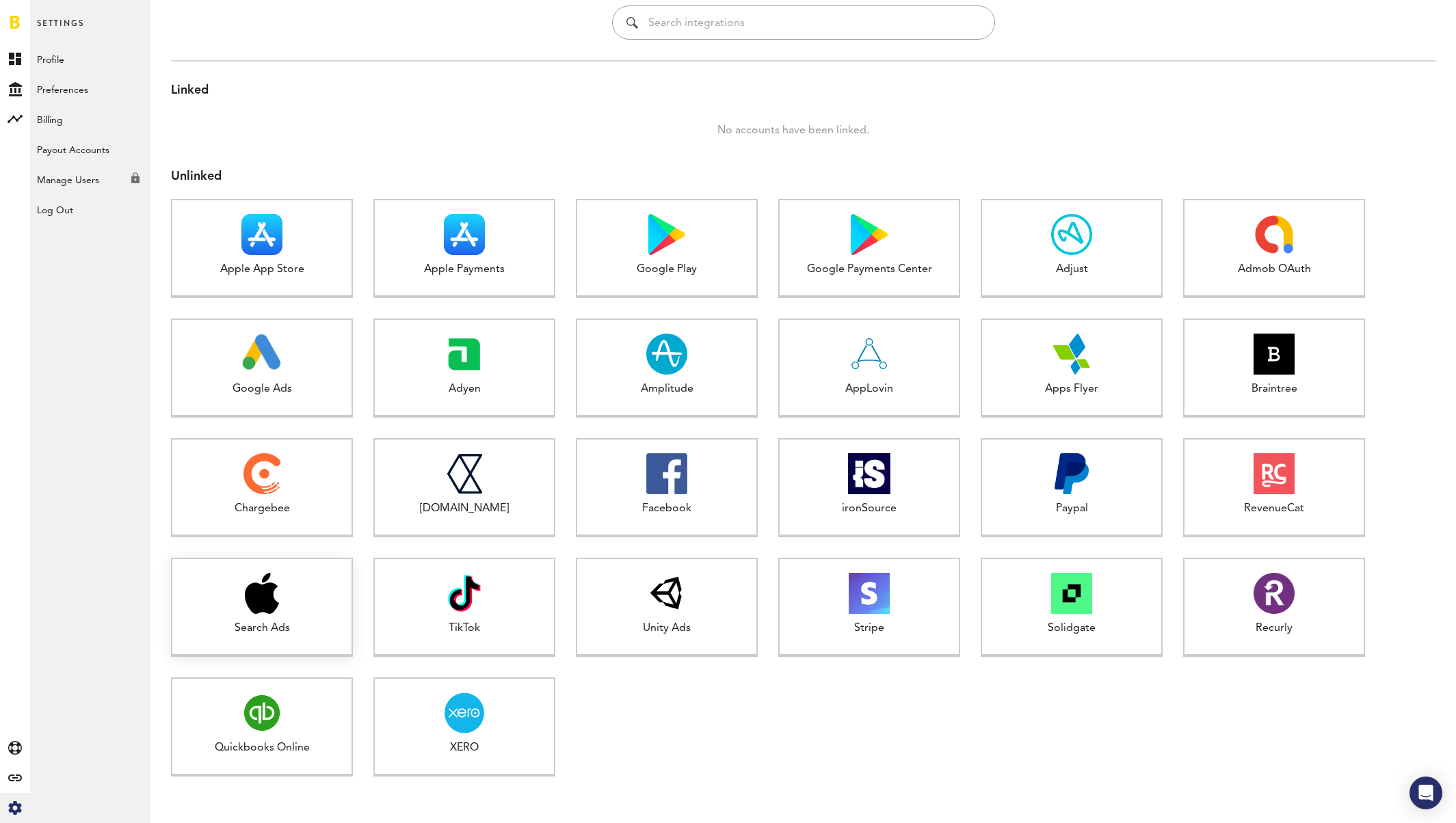 click on "Search Ads           1               connected" at bounding box center [262, 607] 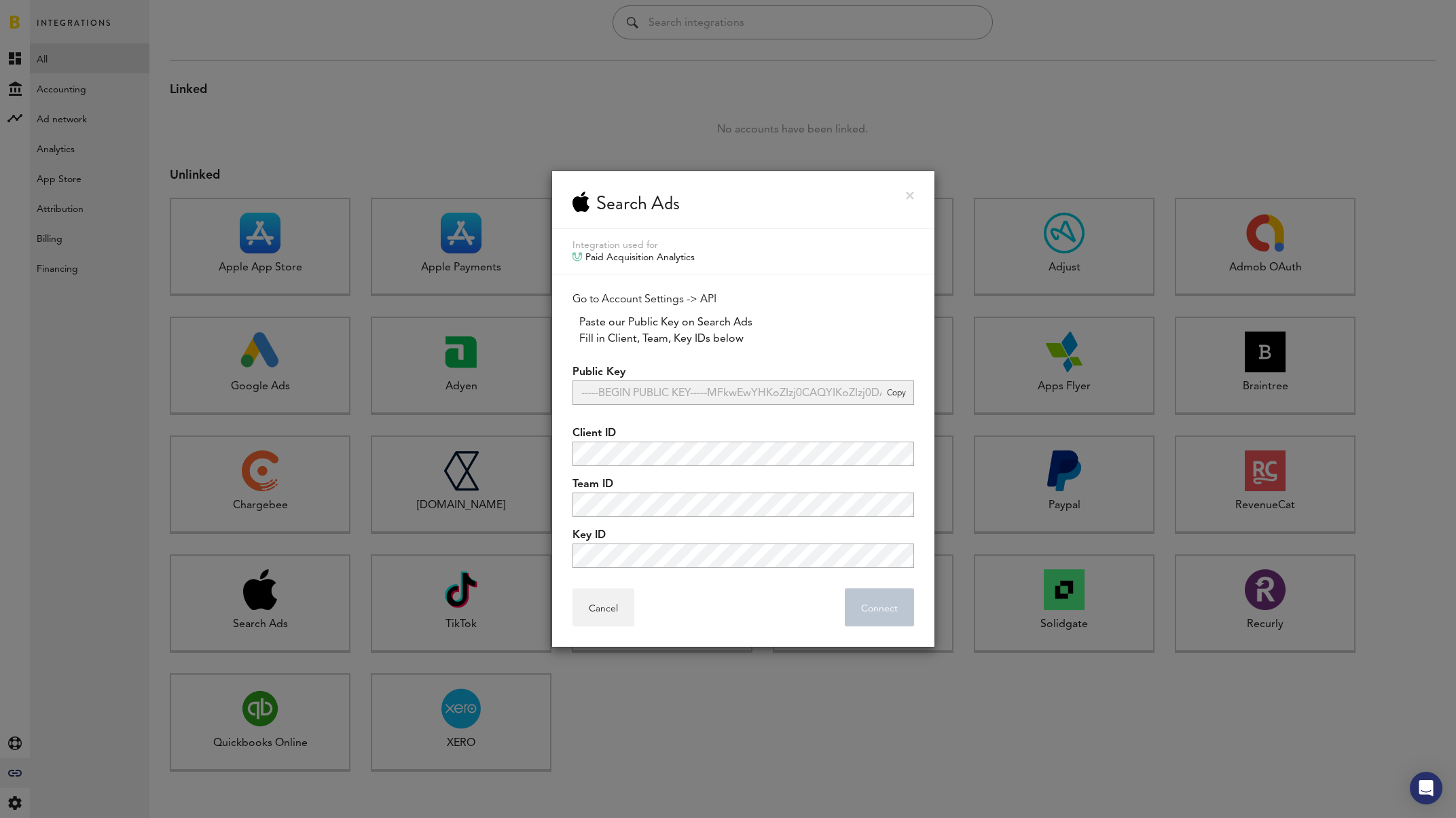 click on "Search Ads" at bounding box center [743, 200] 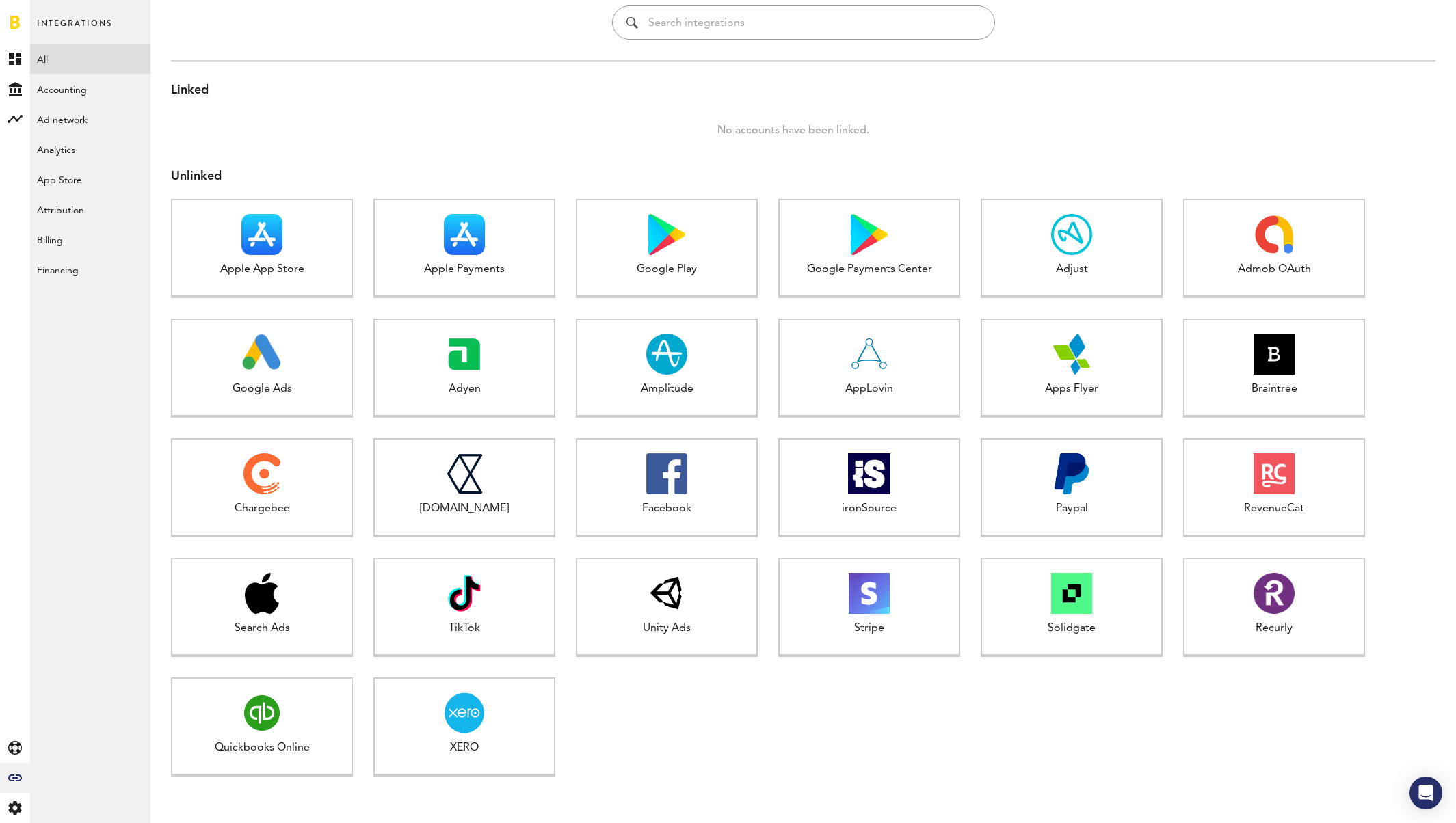 click on "No accounts have been linked." at bounding box center (793, 137) 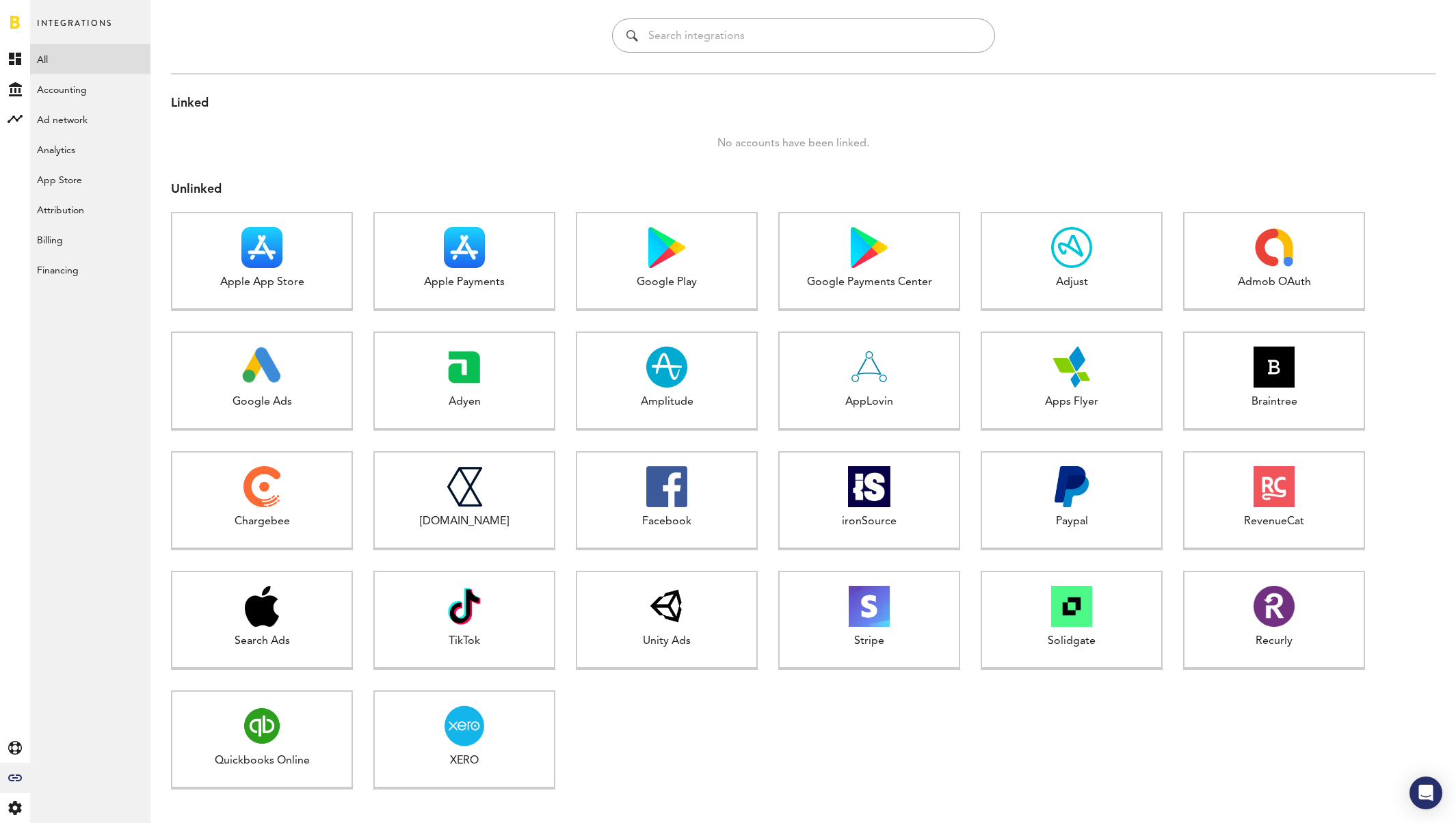 scroll, scrollTop: 0, scrollLeft: 0, axis: both 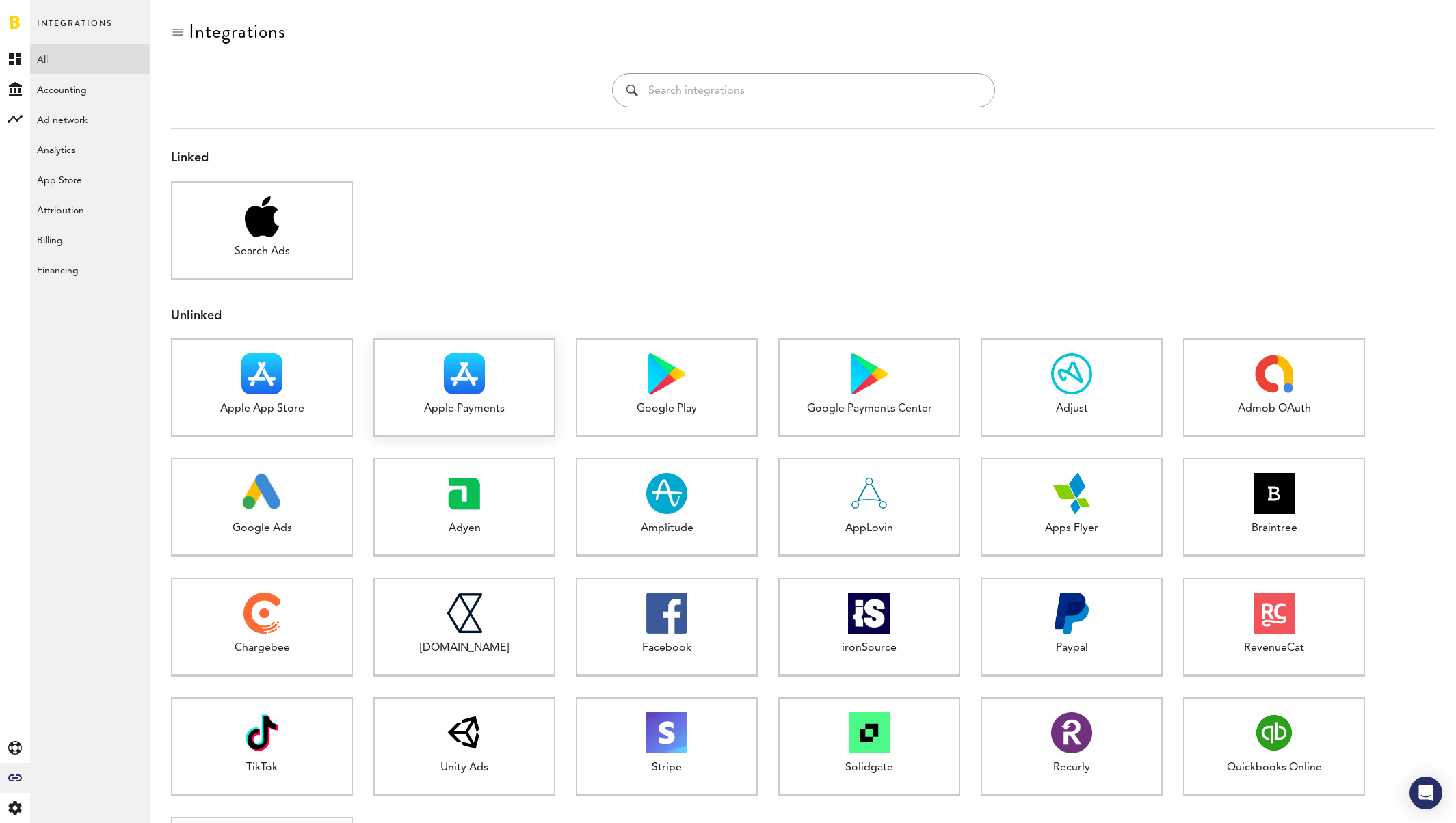 click at bounding box center [464, 374] 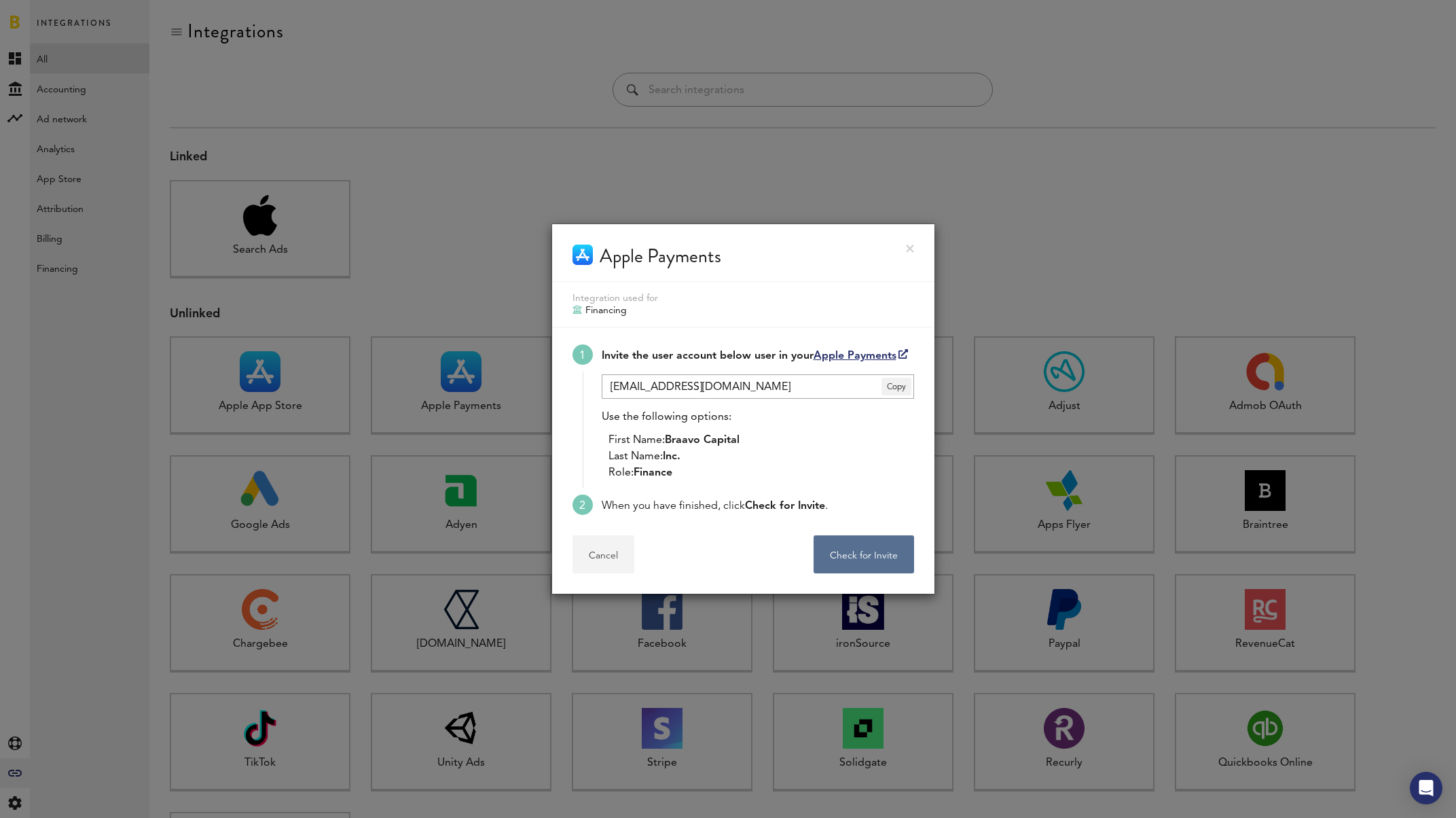 click on "Cancel" at bounding box center [603, 554] 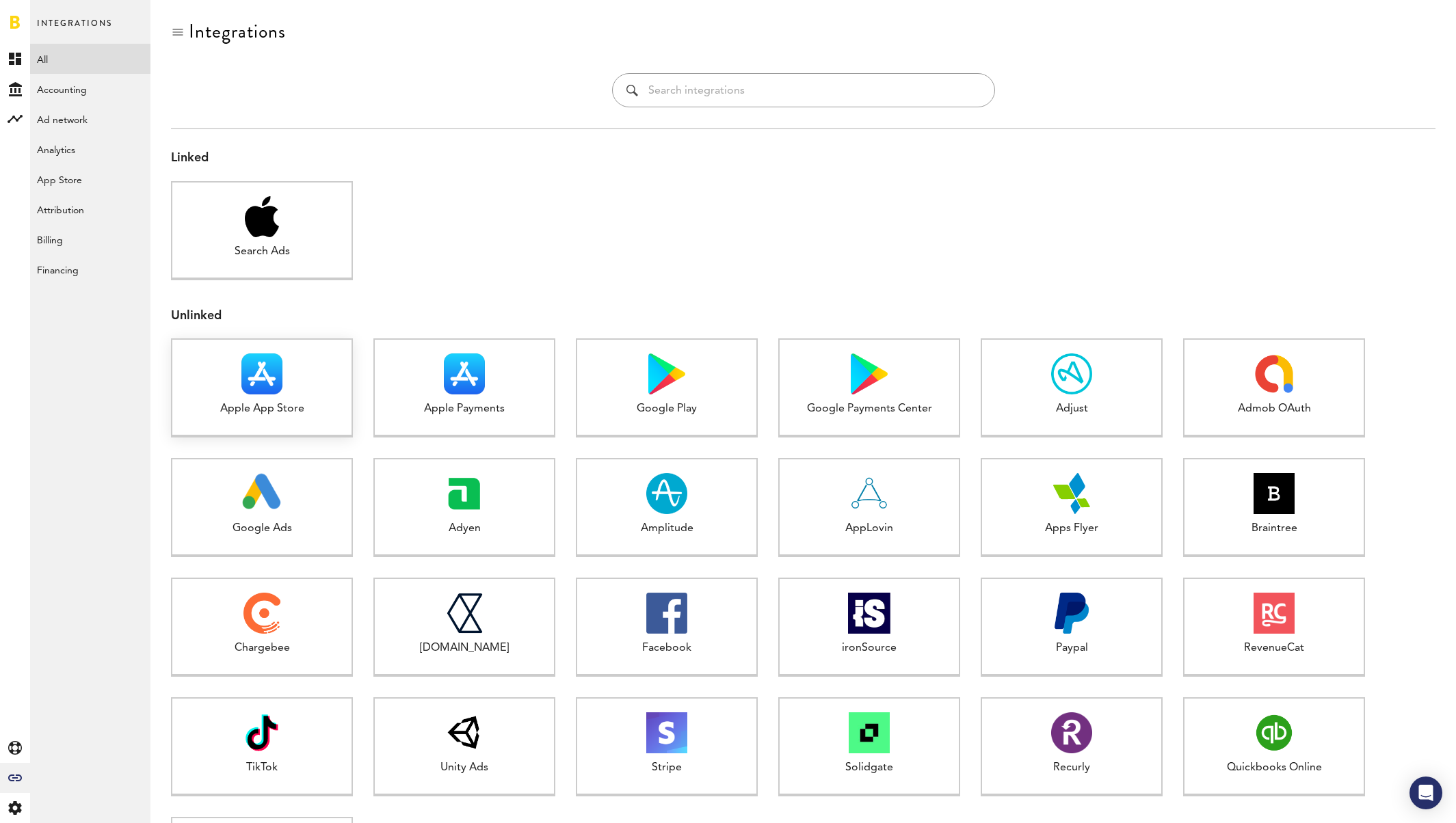 click at bounding box center (262, 374) 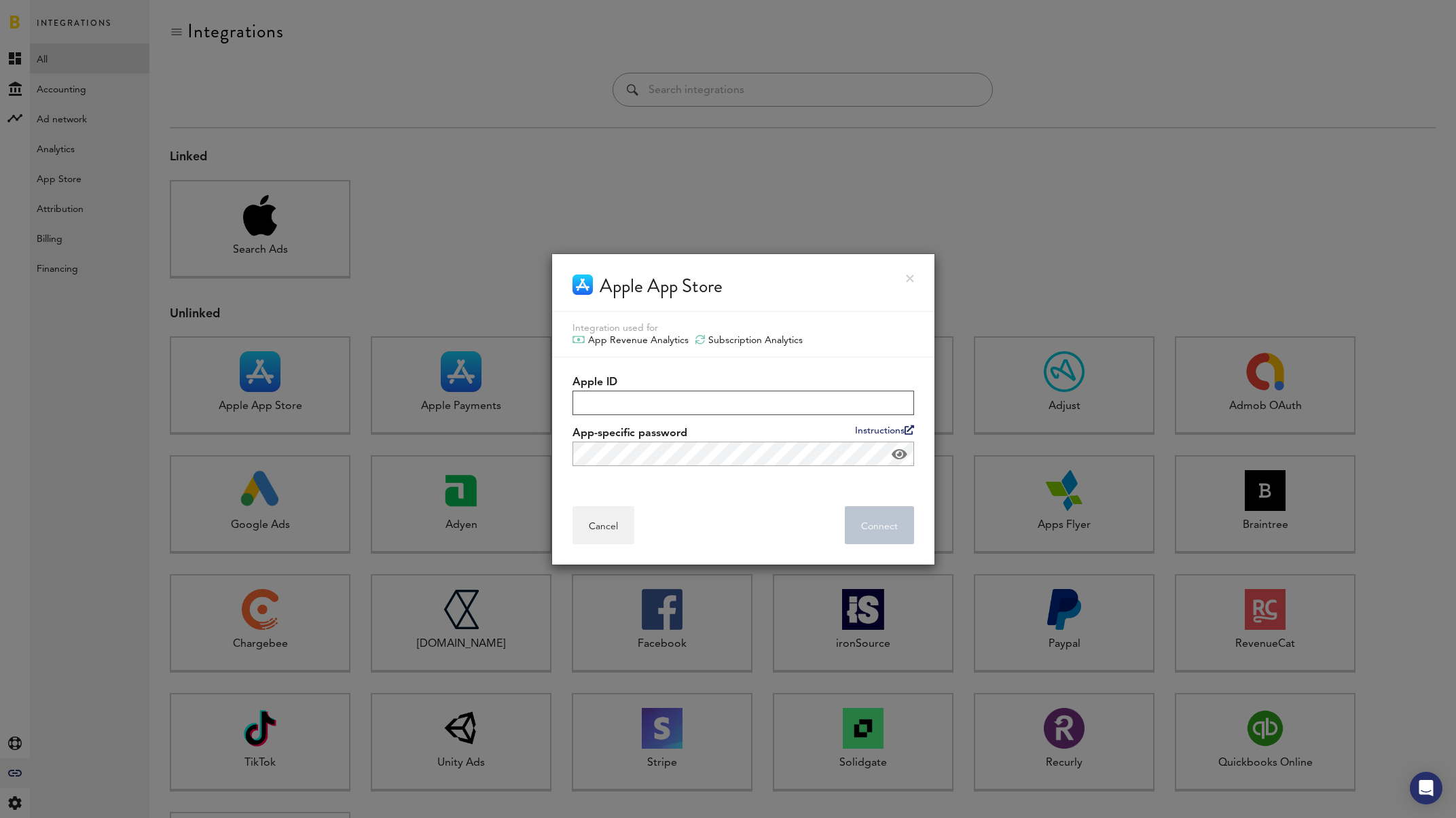 click on "Apple ID" at bounding box center [743, 403] 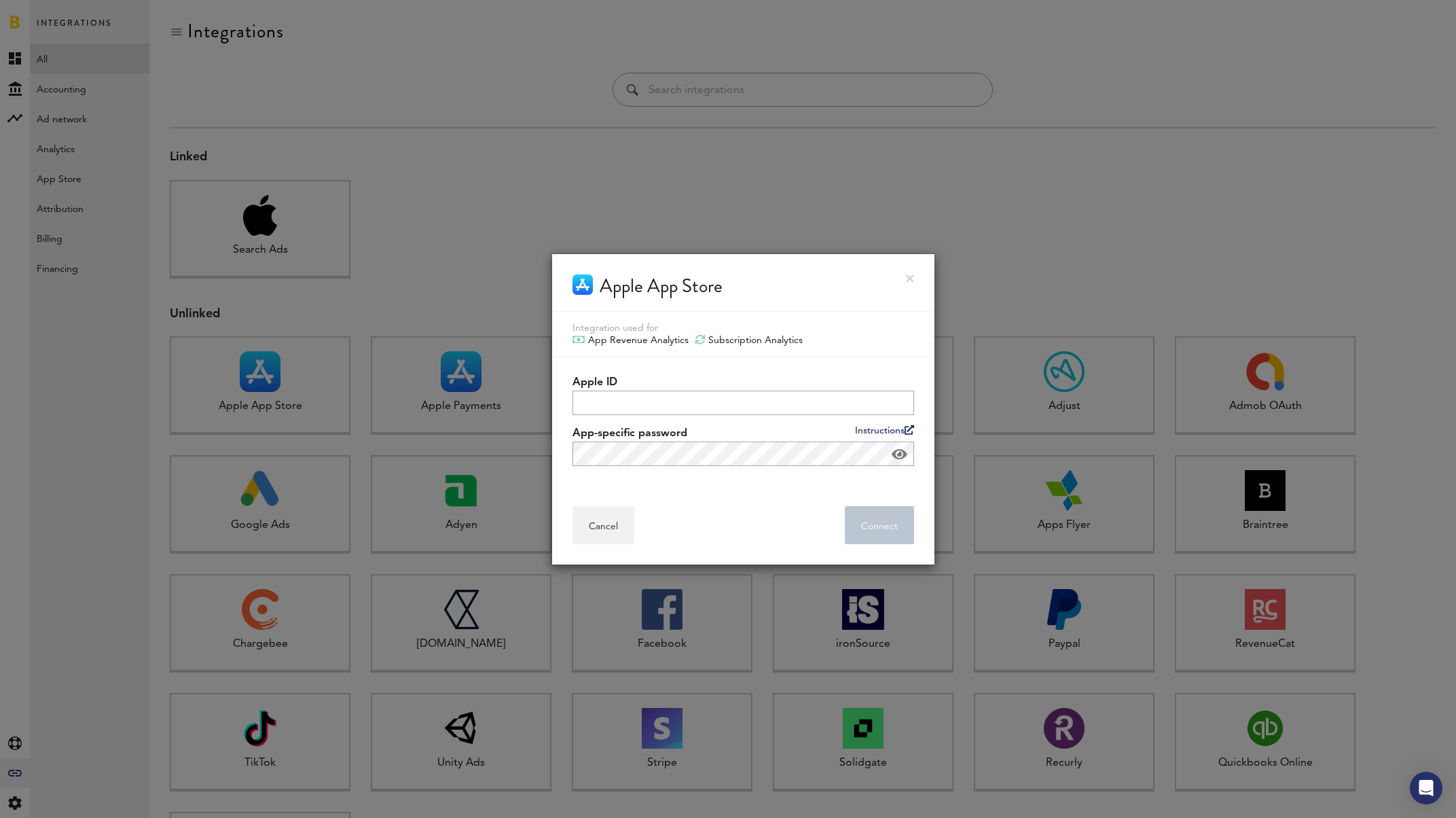 click on "App Revenue Analytics     Subscription Analytics" at bounding box center [743, 340] 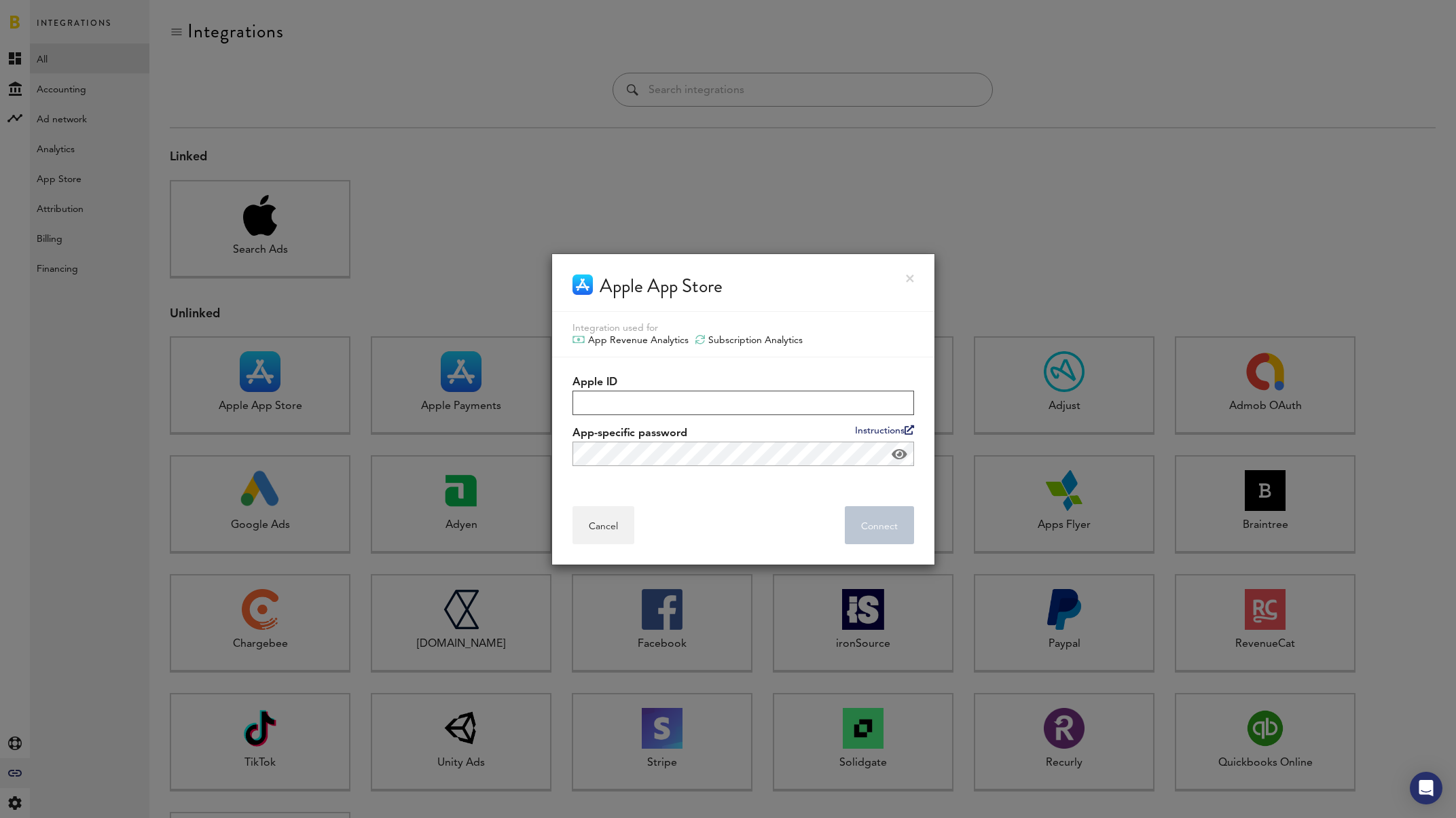 click on "Apple ID" at bounding box center [743, 403] 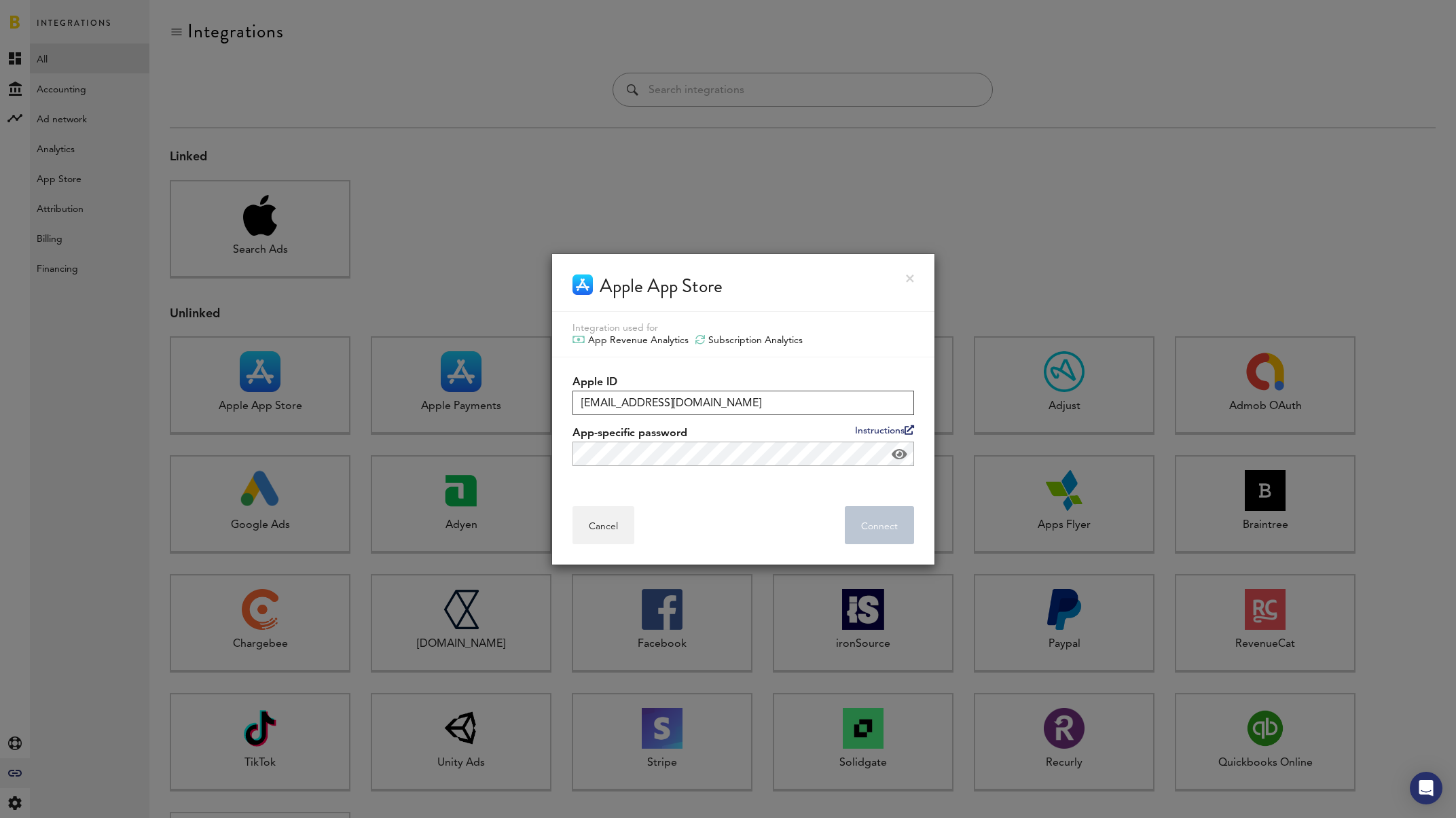 type on "nick@sparktonic.co" 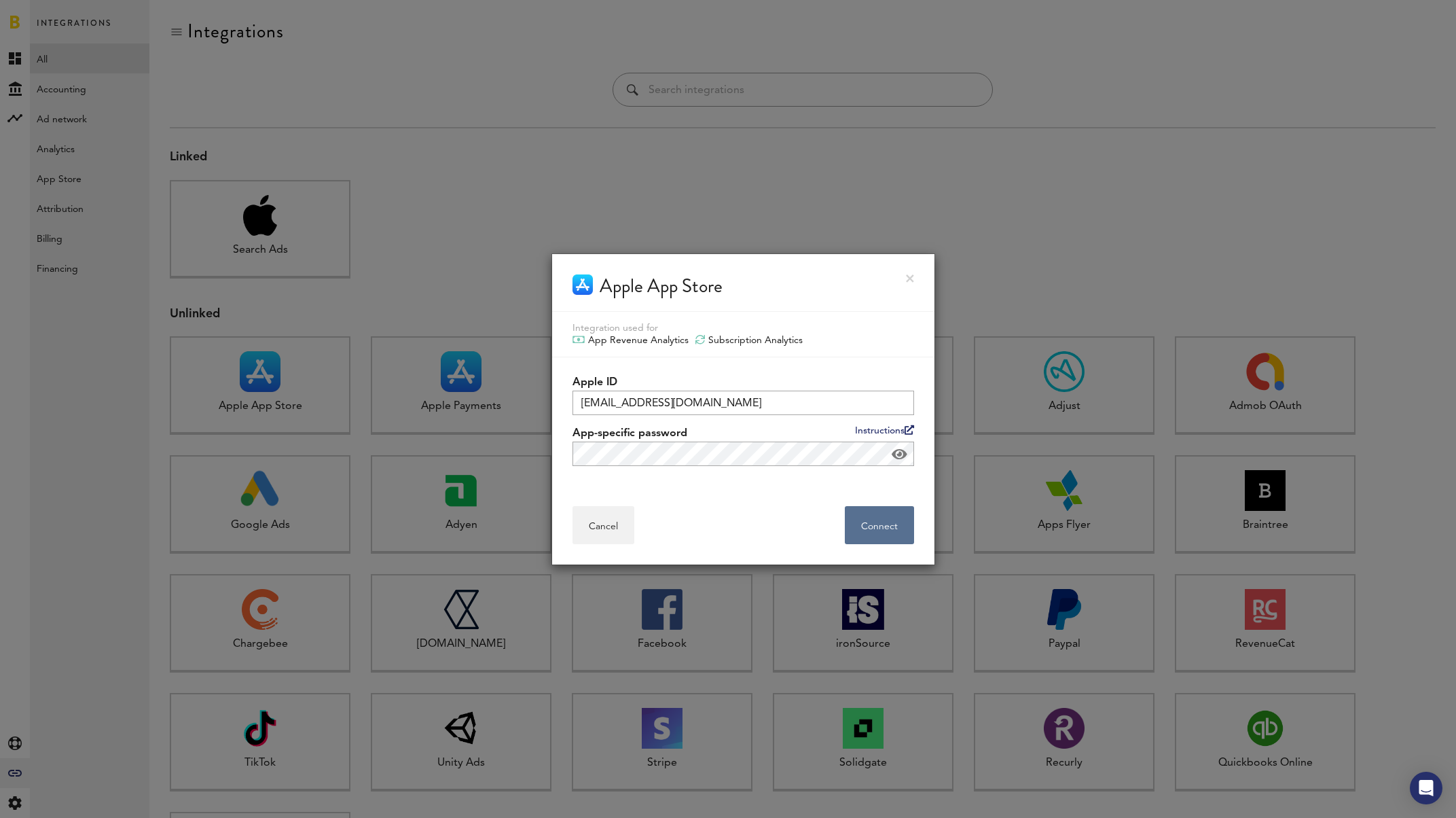 click at bounding box center [899, 455] 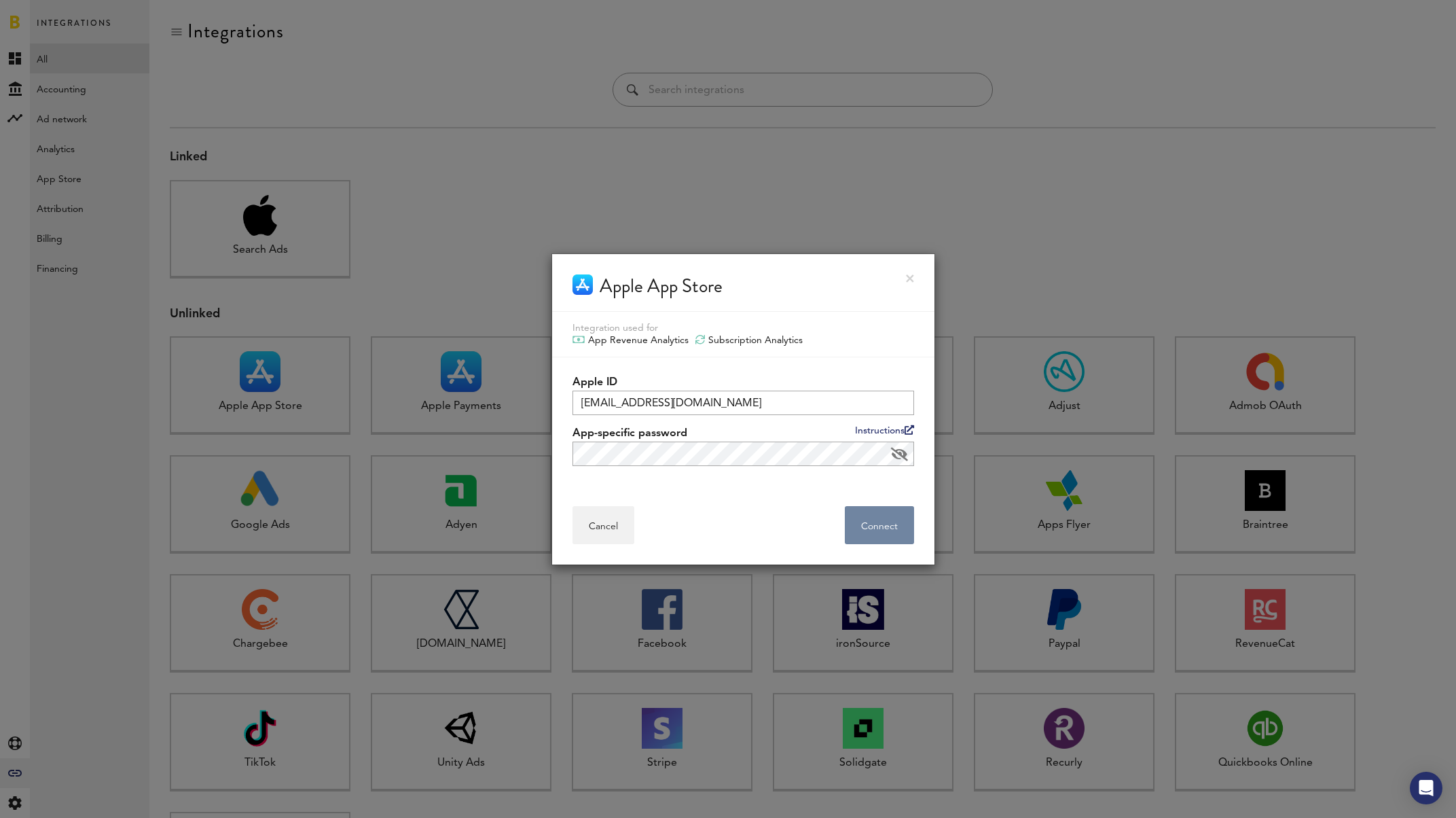 click on "Connect    . . ." at bounding box center (879, 525) 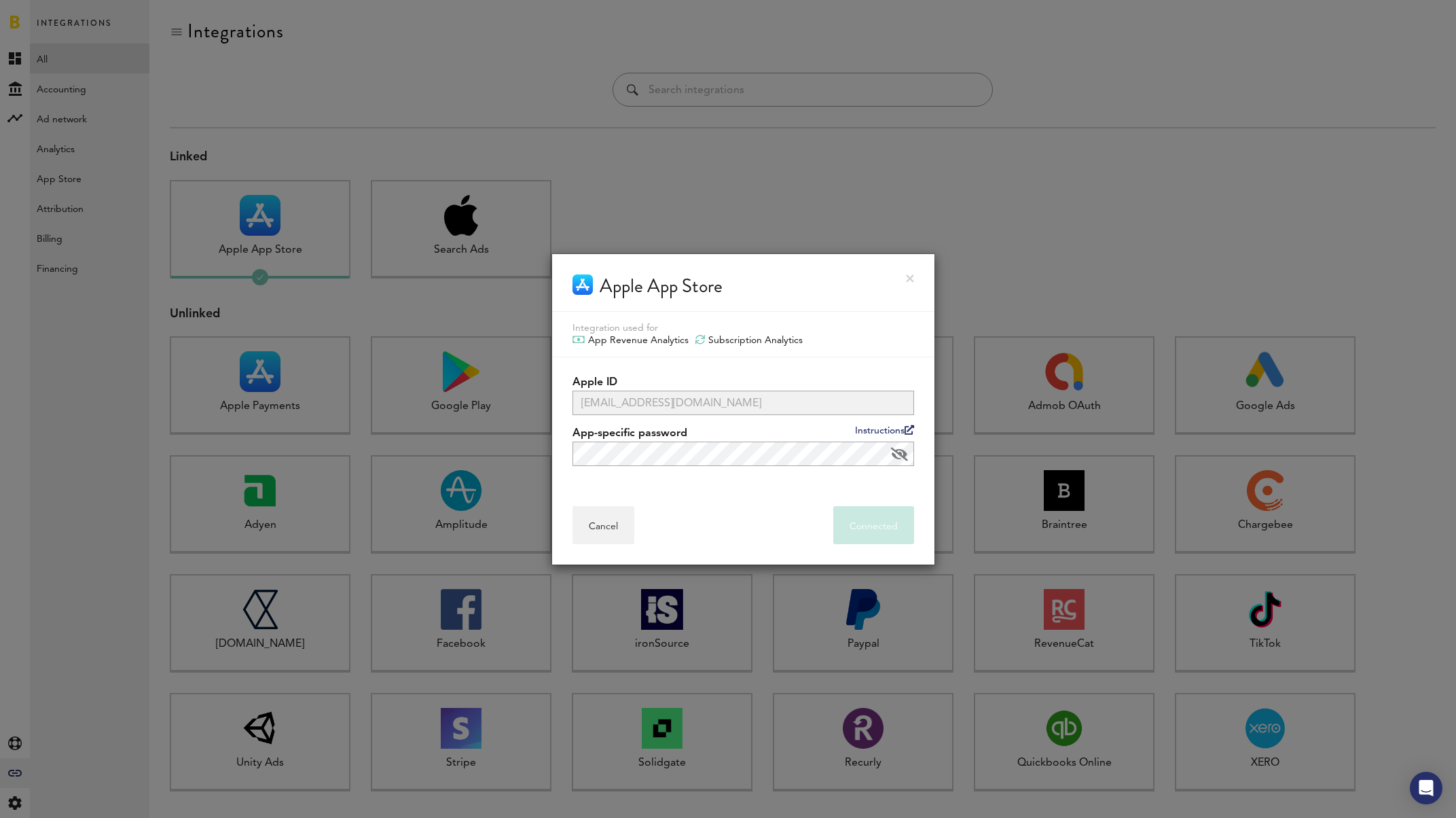 click at bounding box center (910, 279) 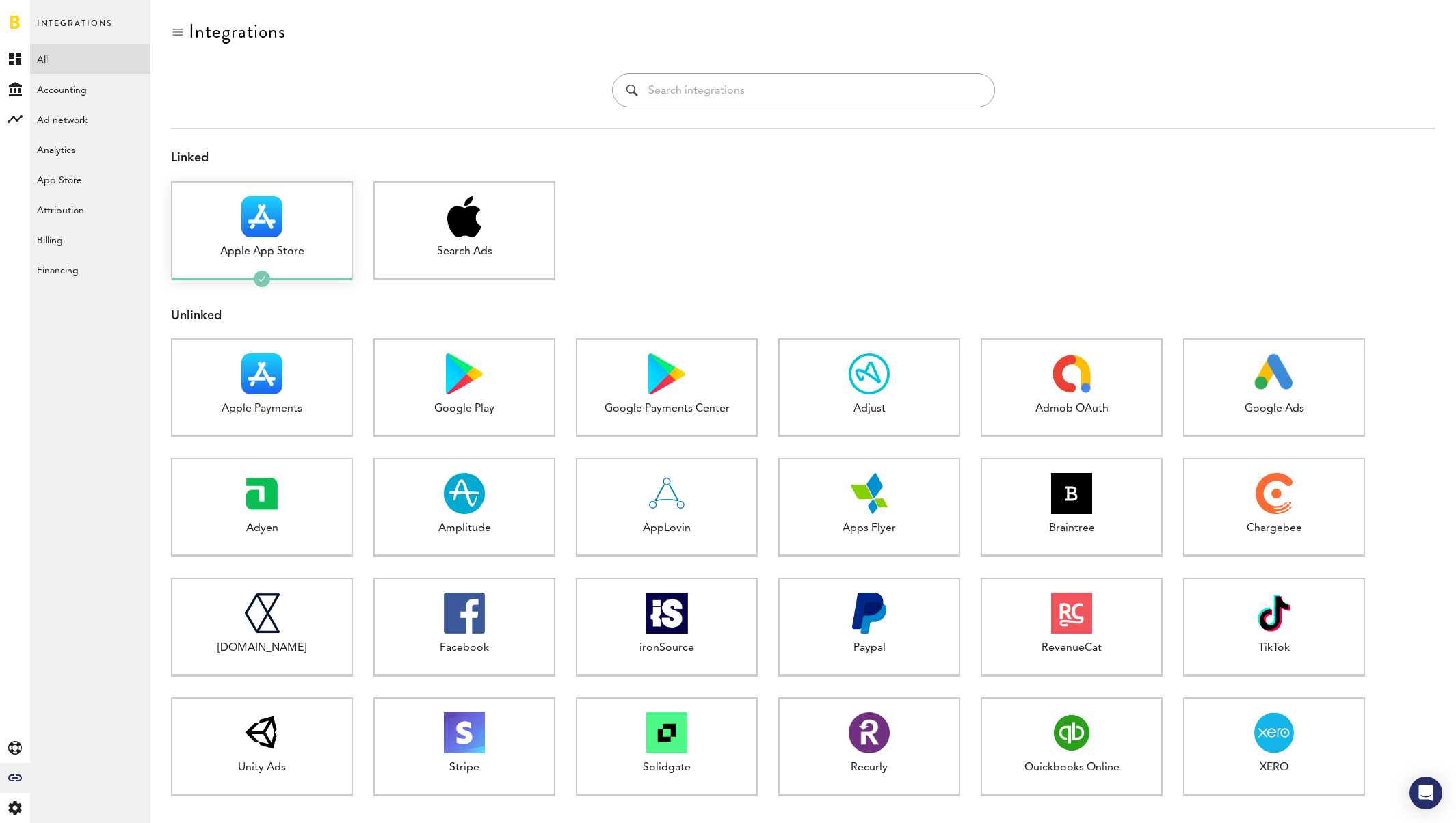 click at bounding box center (262, 217) 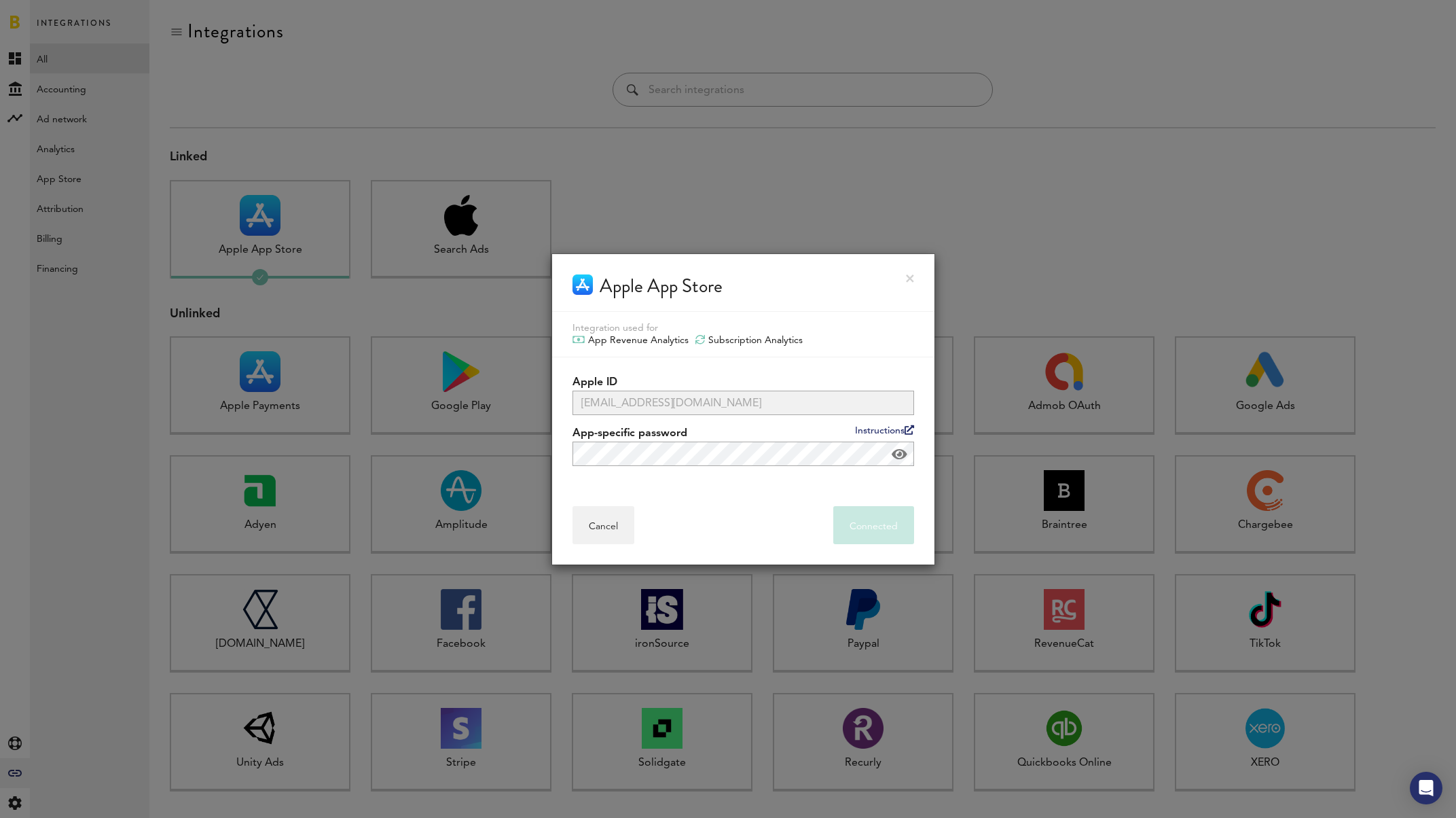 click at bounding box center [910, 279] 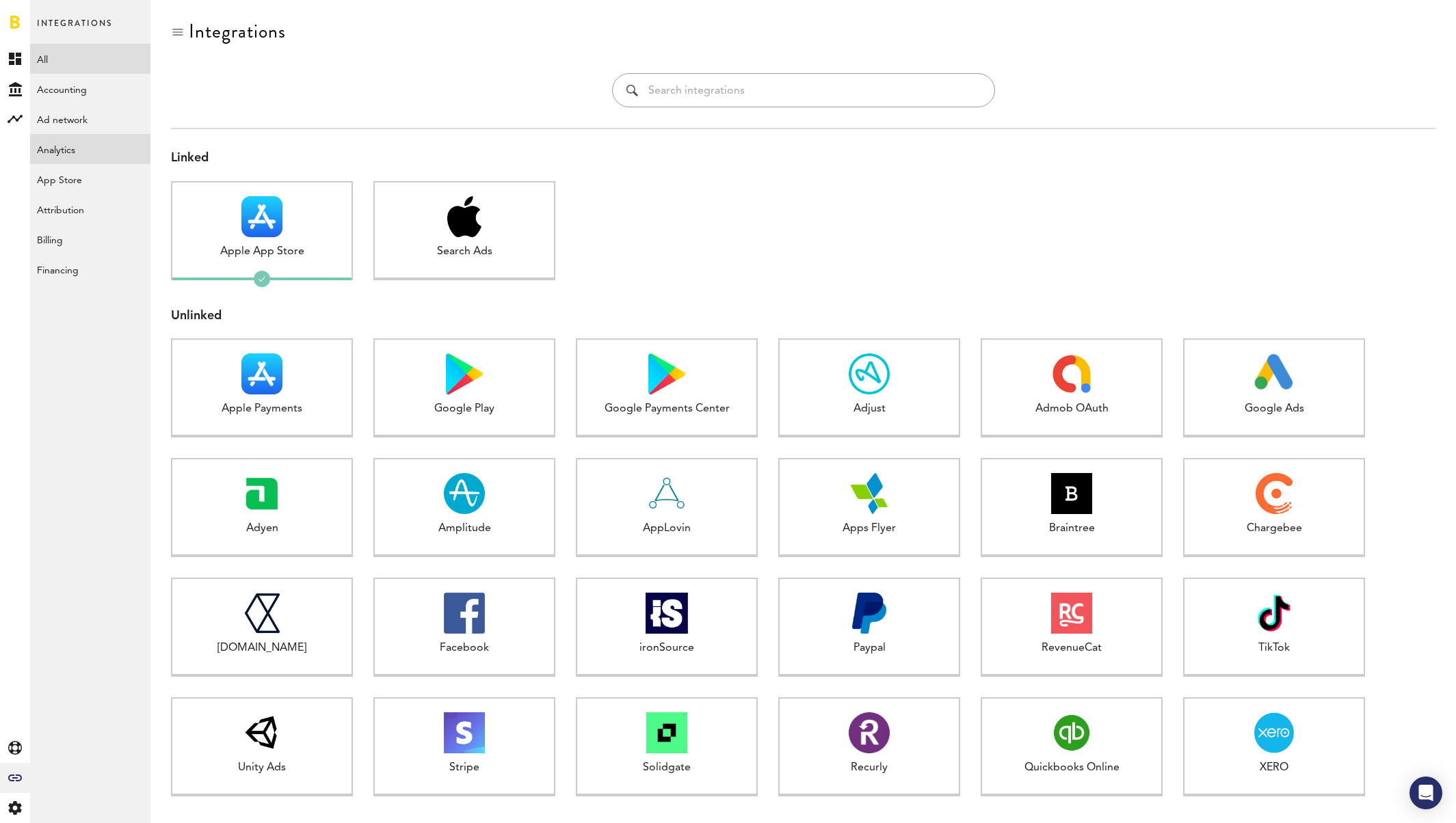 click on "Analytics" at bounding box center (90, 149) 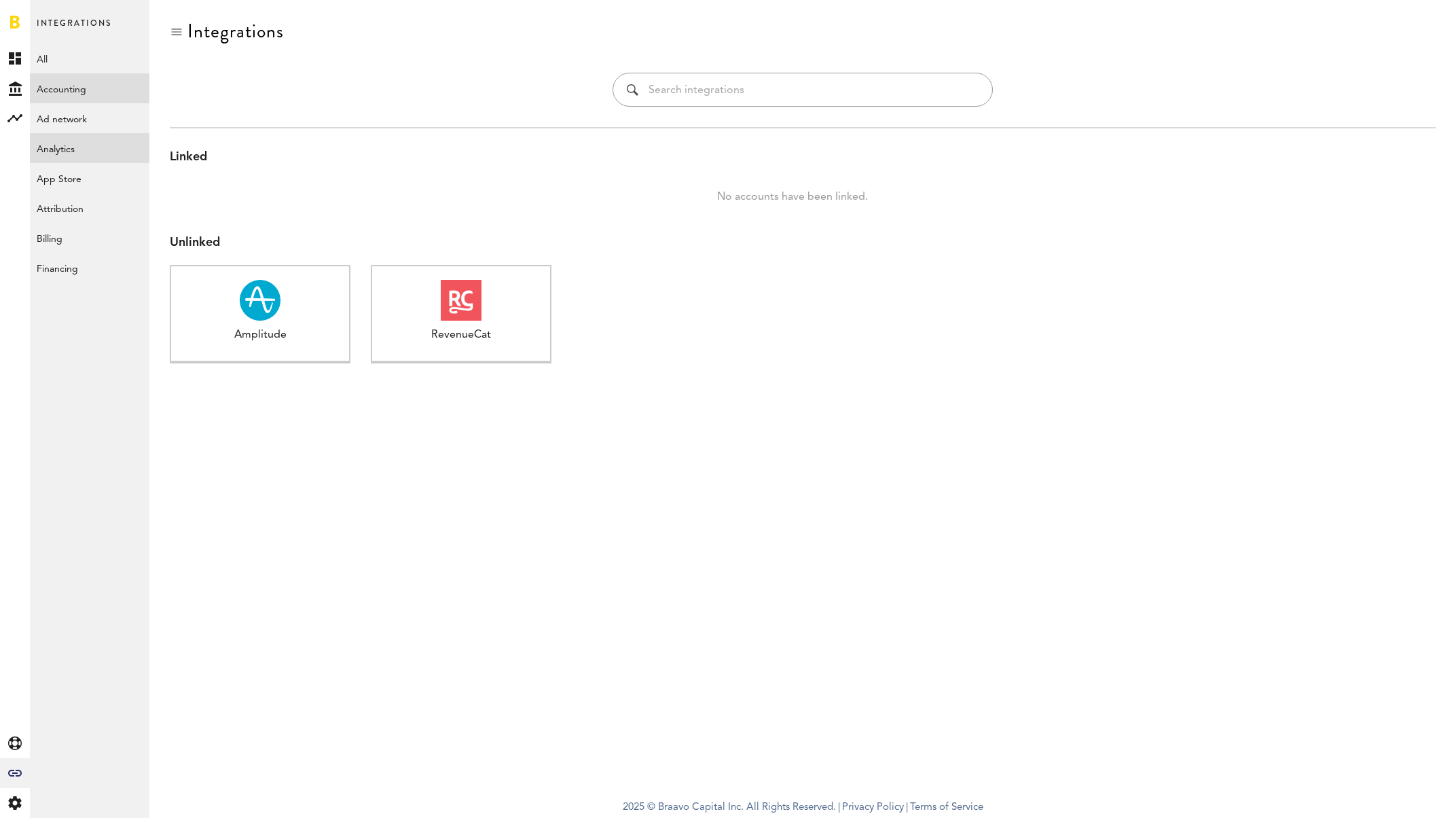 click on "Accounting" at bounding box center [90, 88] 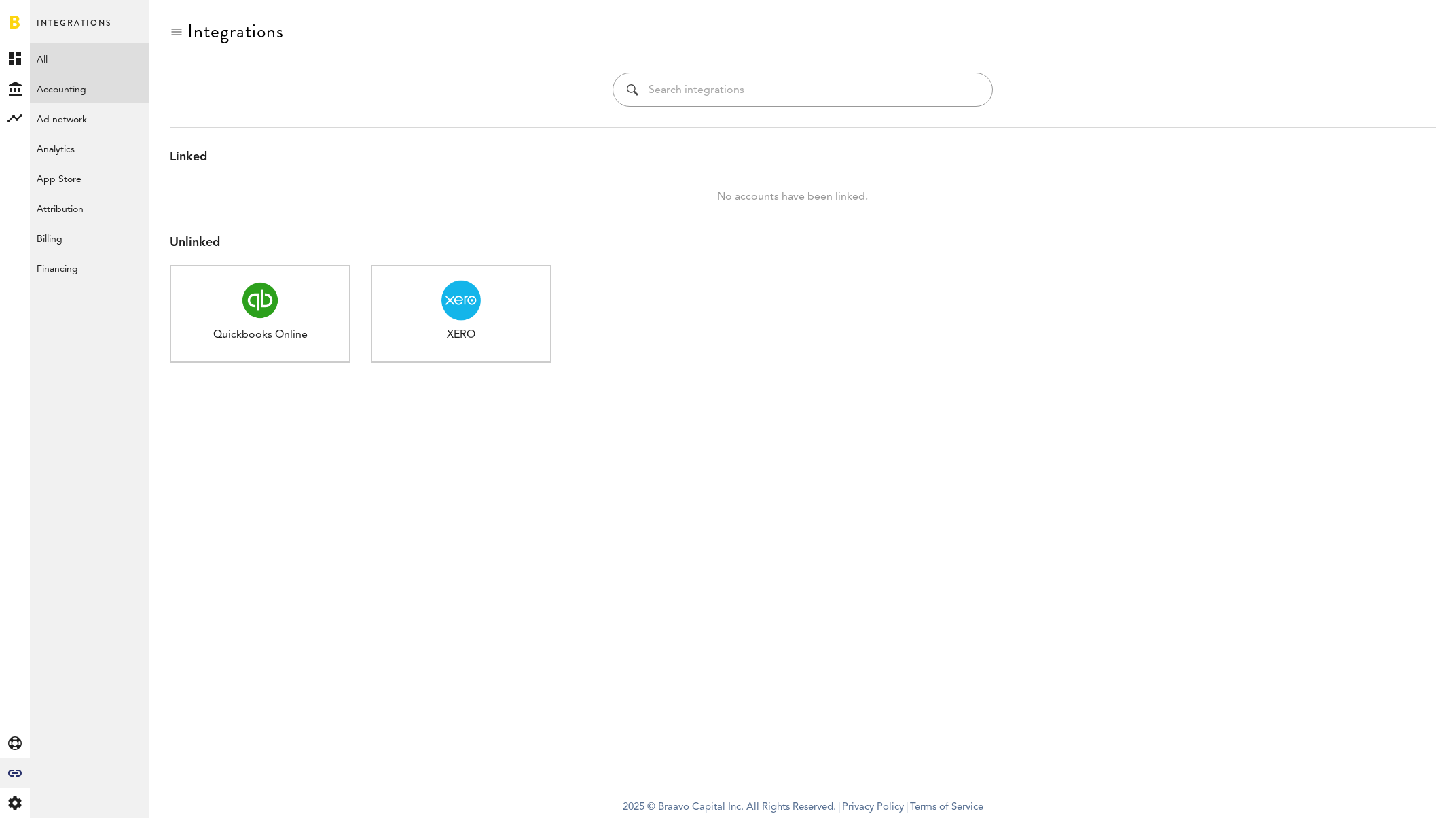 click on "All" at bounding box center (90, 58) 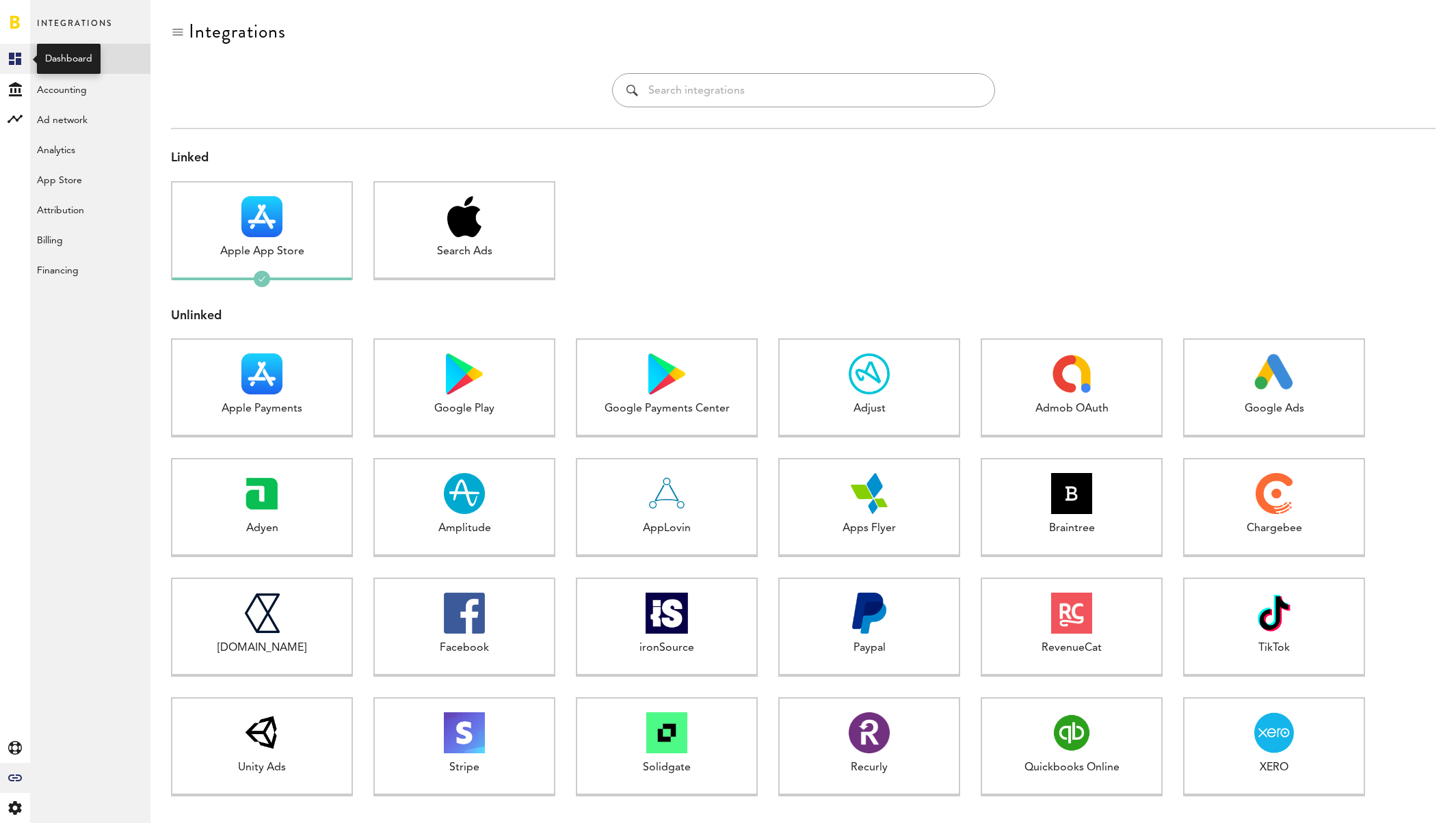 click 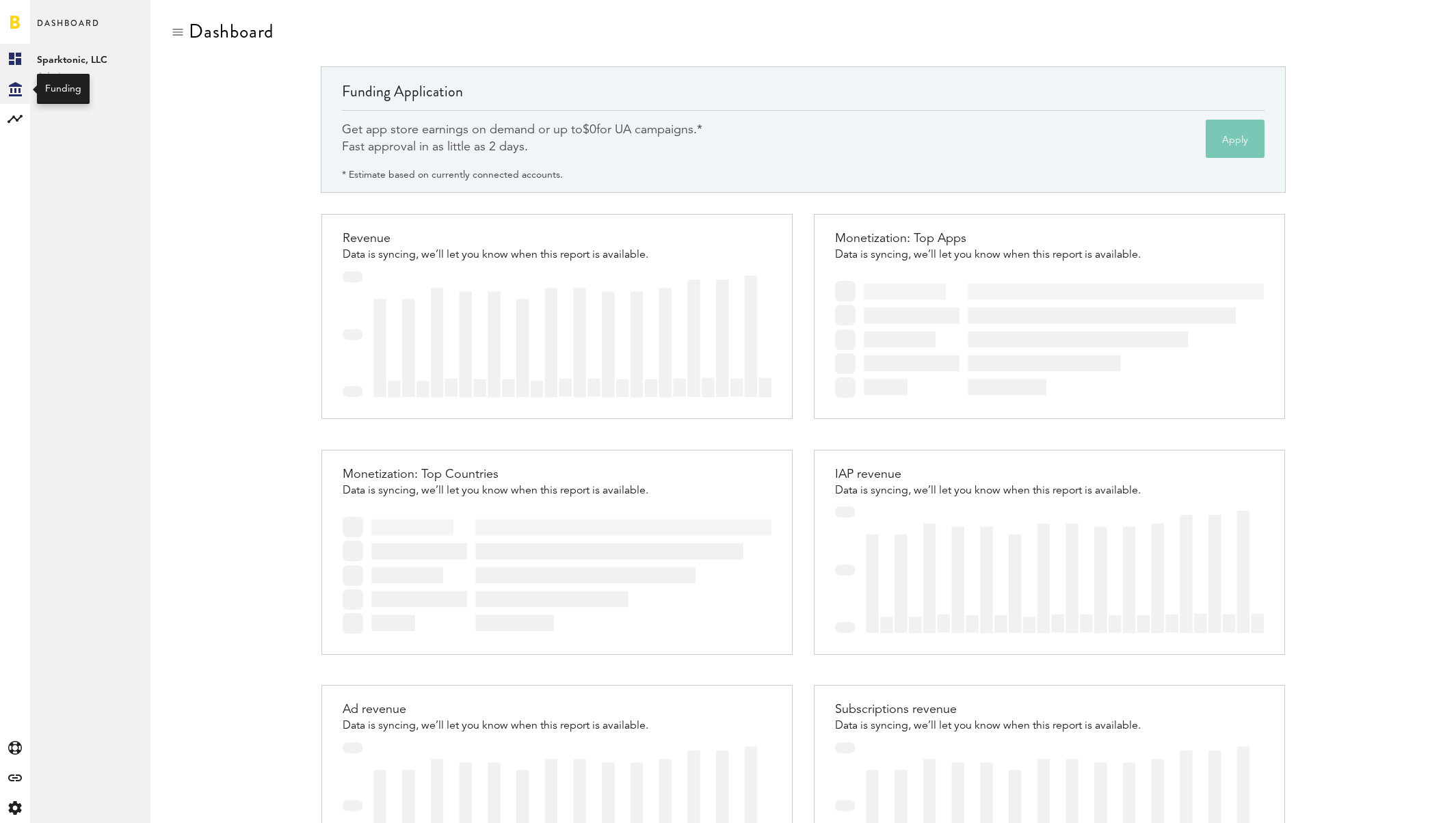 click on "Created with Sketch." 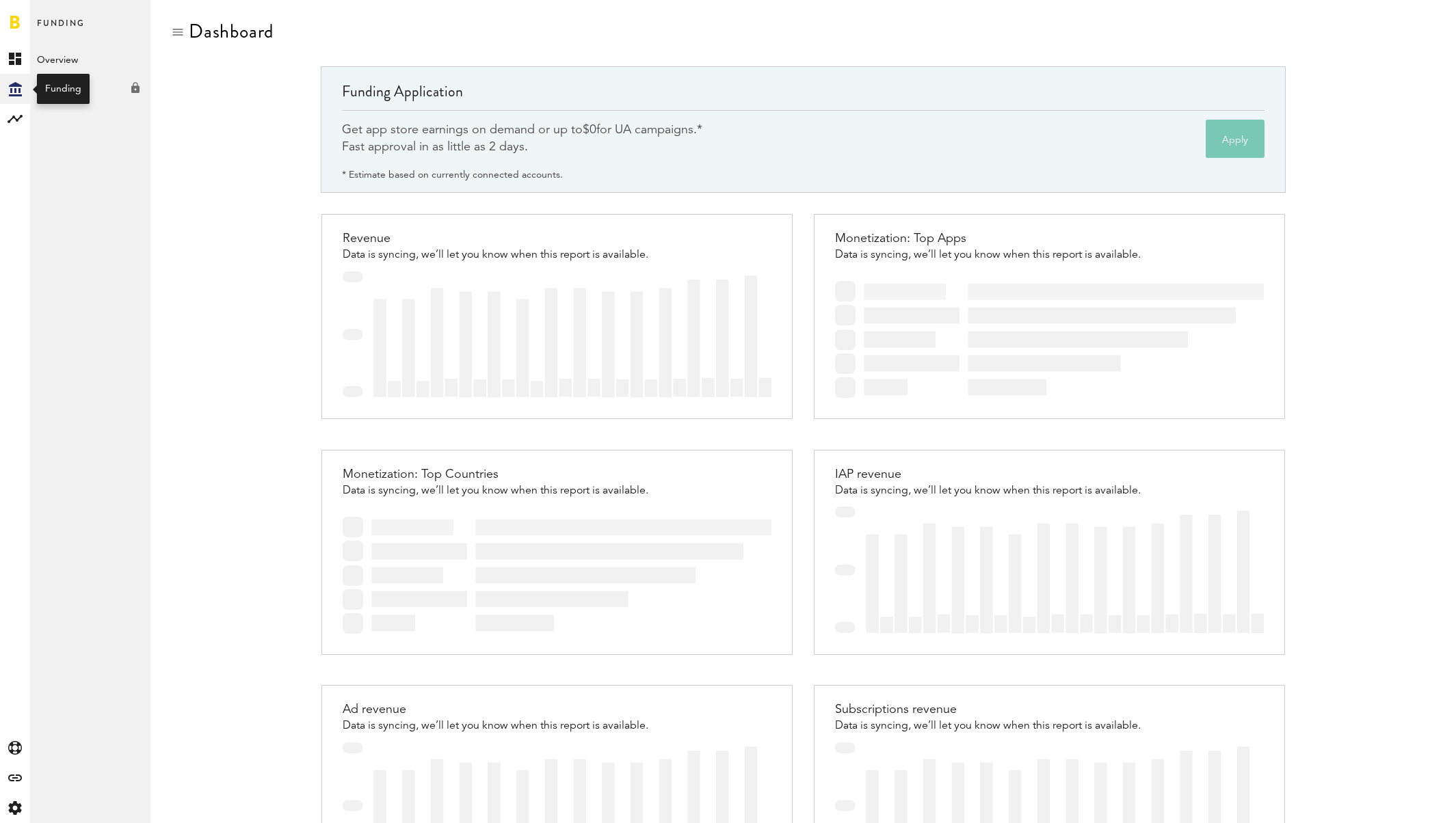 click on "Created with Sketch." at bounding box center (15, 89) 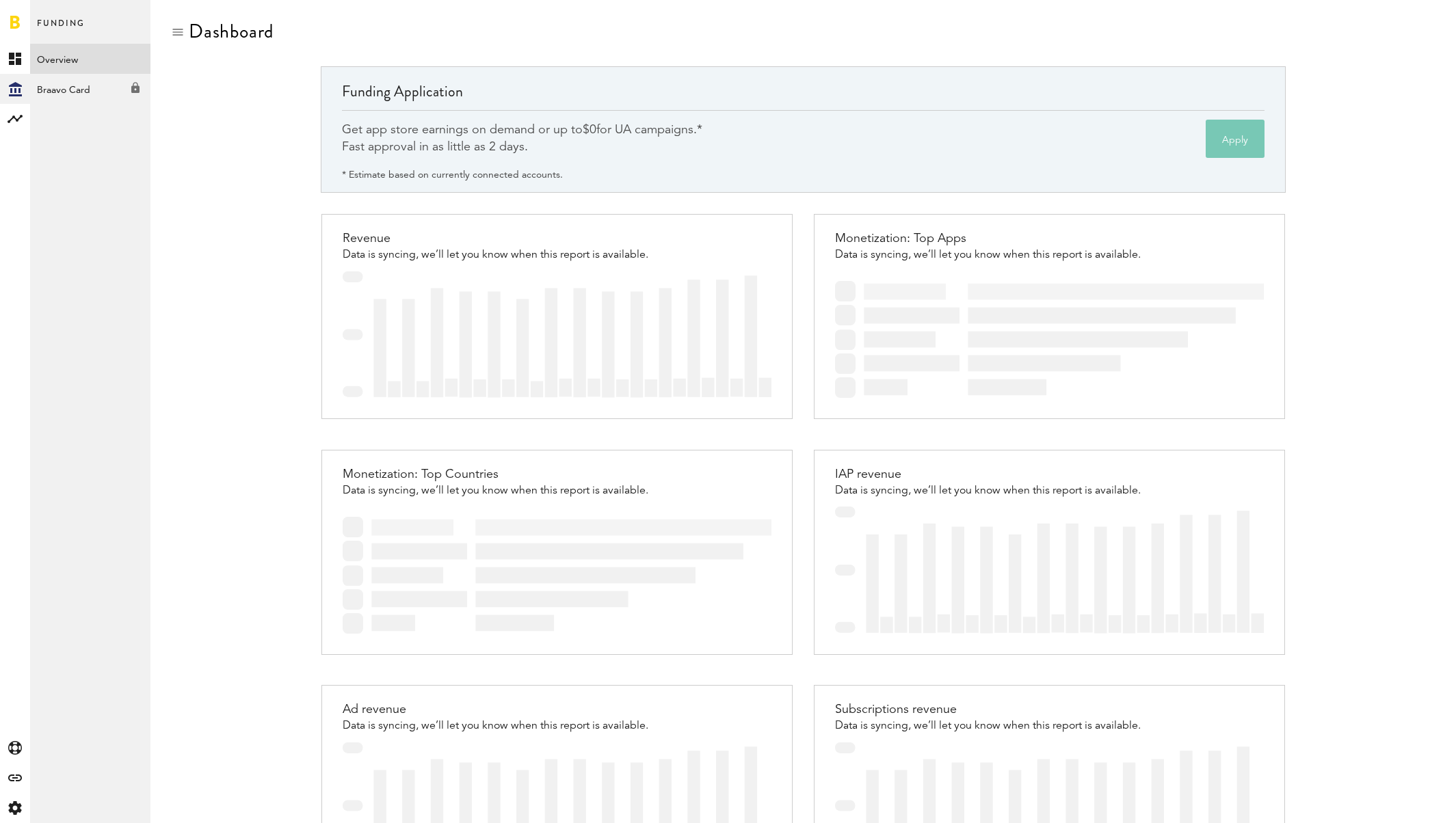 click on "Overview" at bounding box center (90, 59) 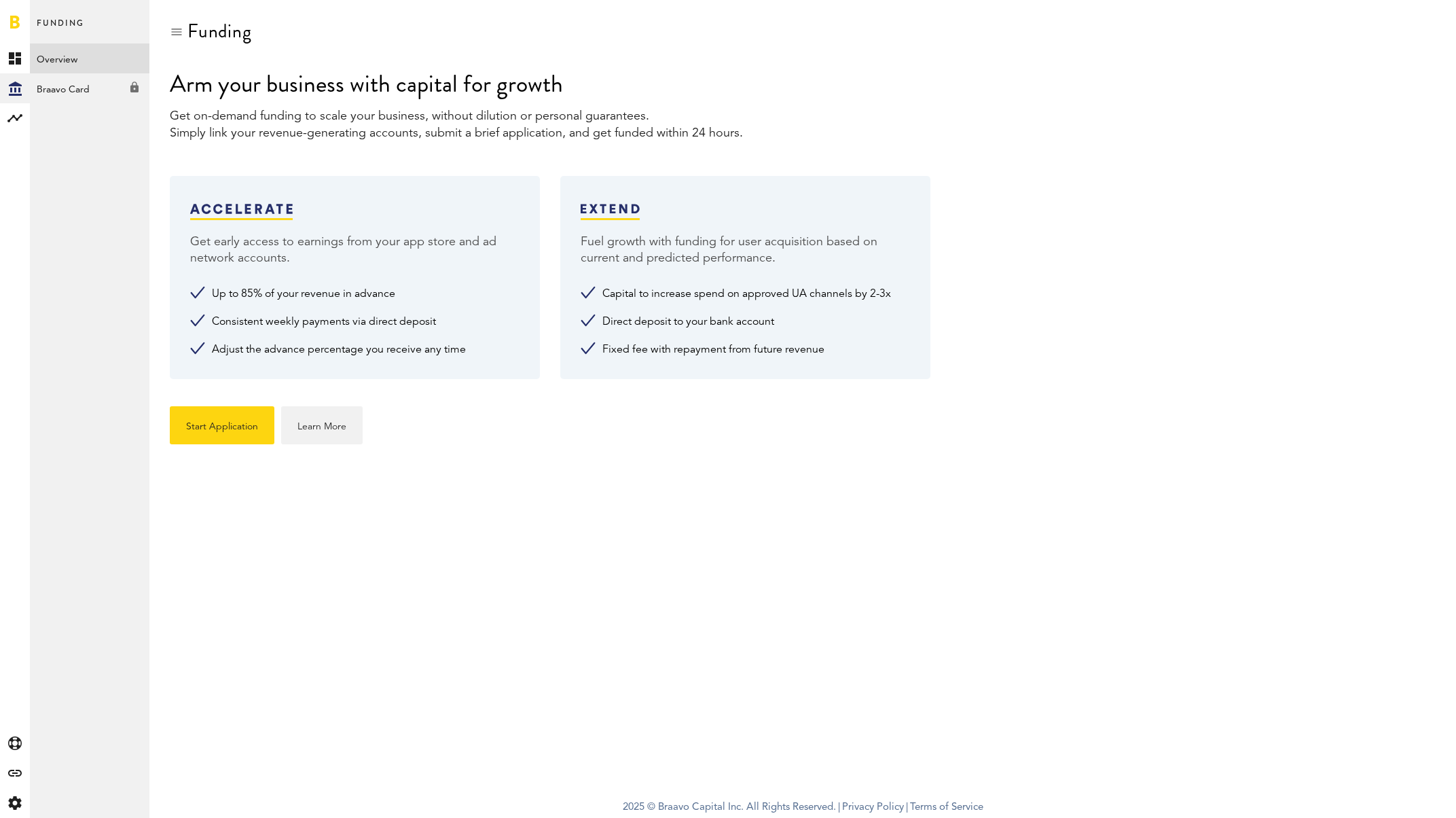 drag, startPoint x: 484, startPoint y: 348, endPoint x: 261, endPoint y: 247, distance: 244.80605 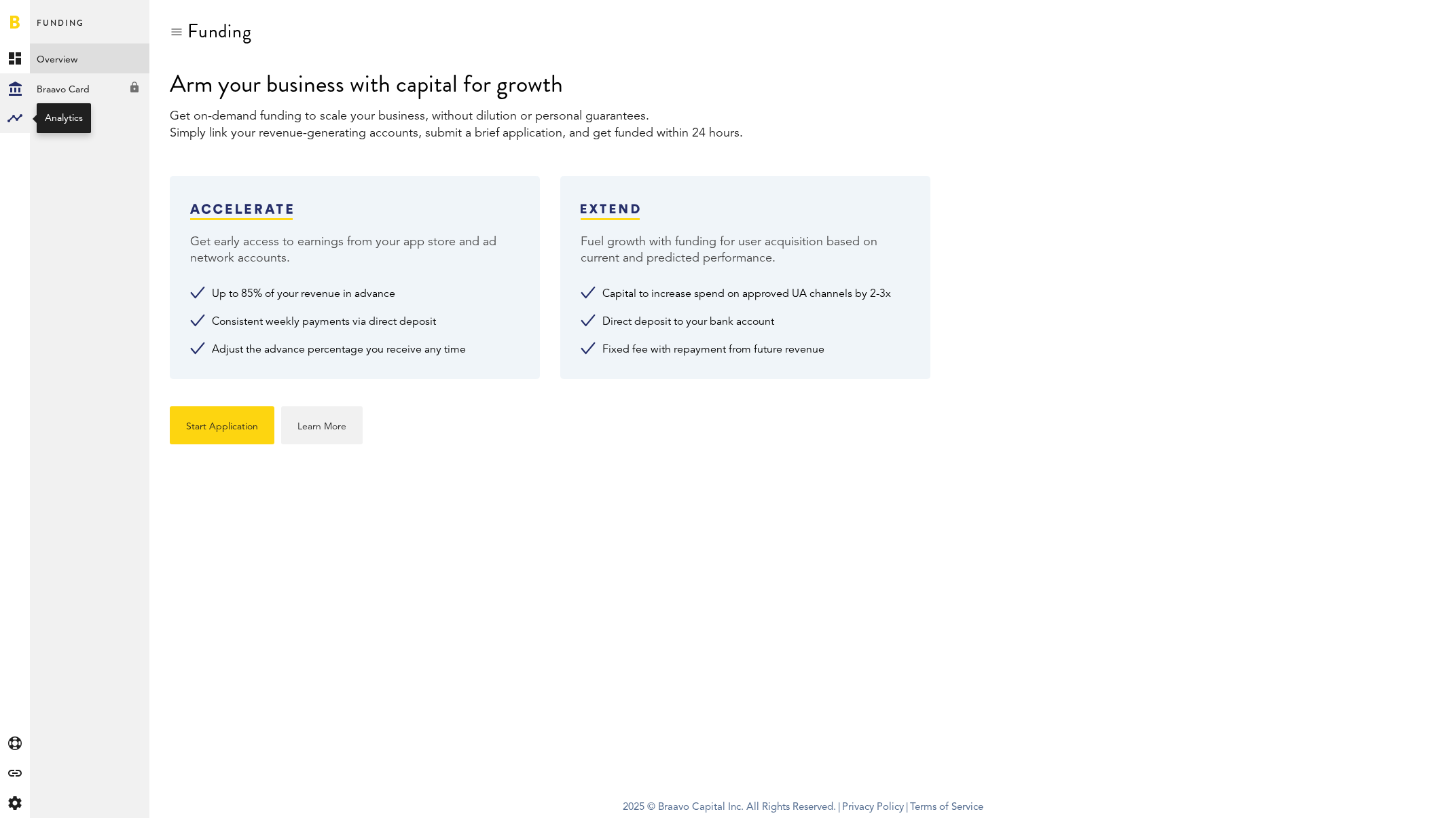 click 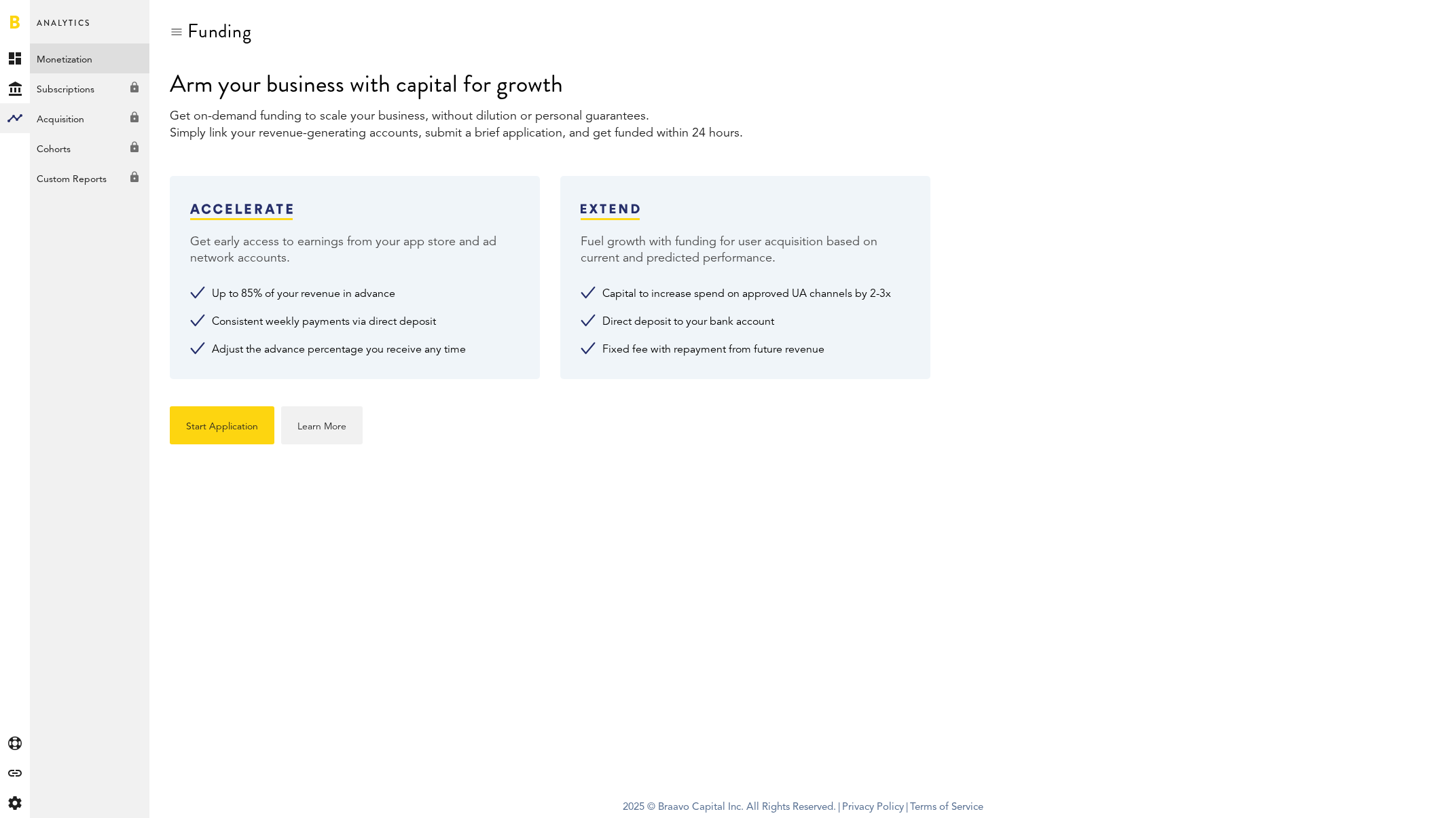 click on "Monetization" at bounding box center (90, 58) 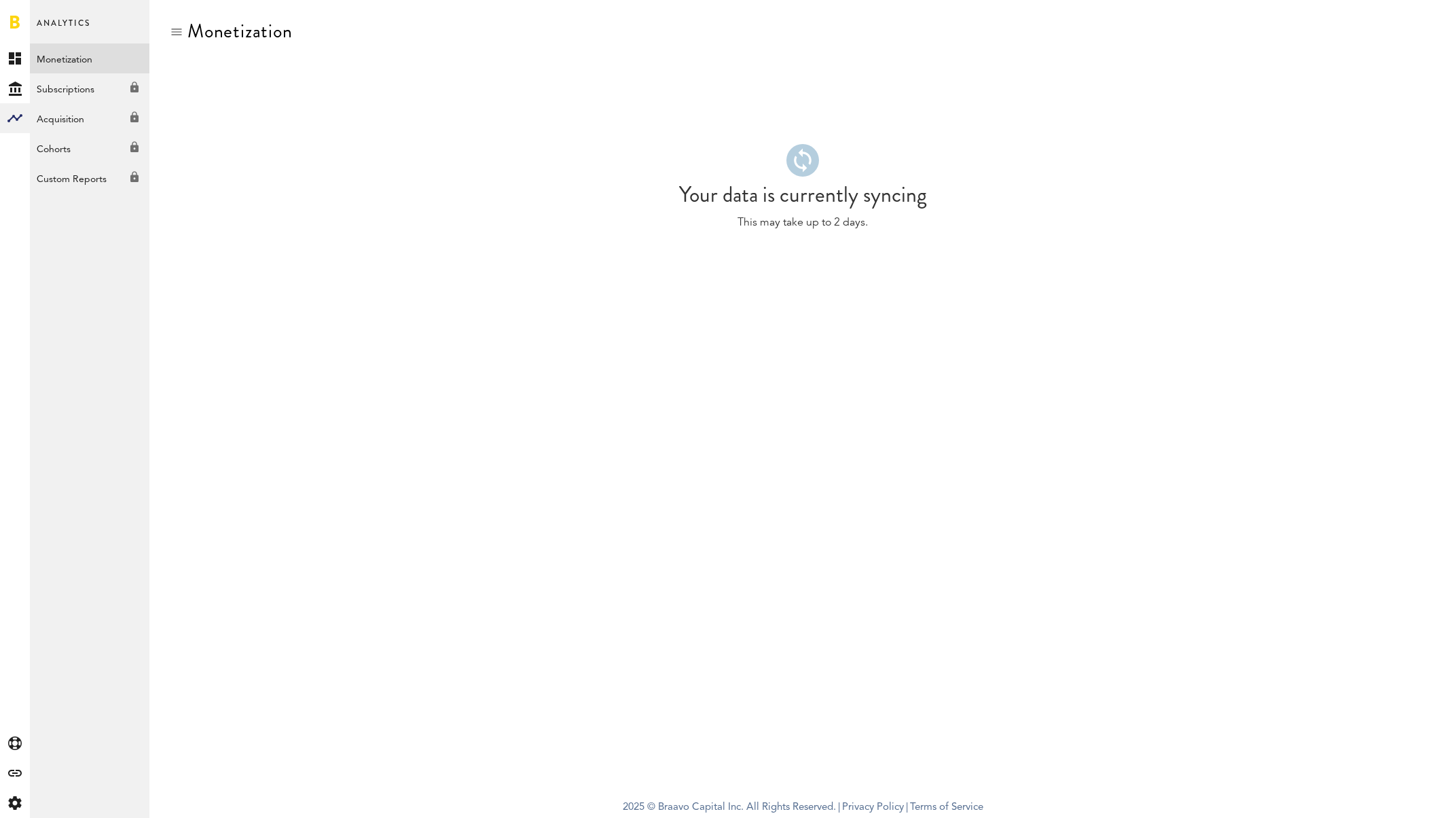 drag, startPoint x: 793, startPoint y: 232, endPoint x: 816, endPoint y: 217, distance: 27.45906 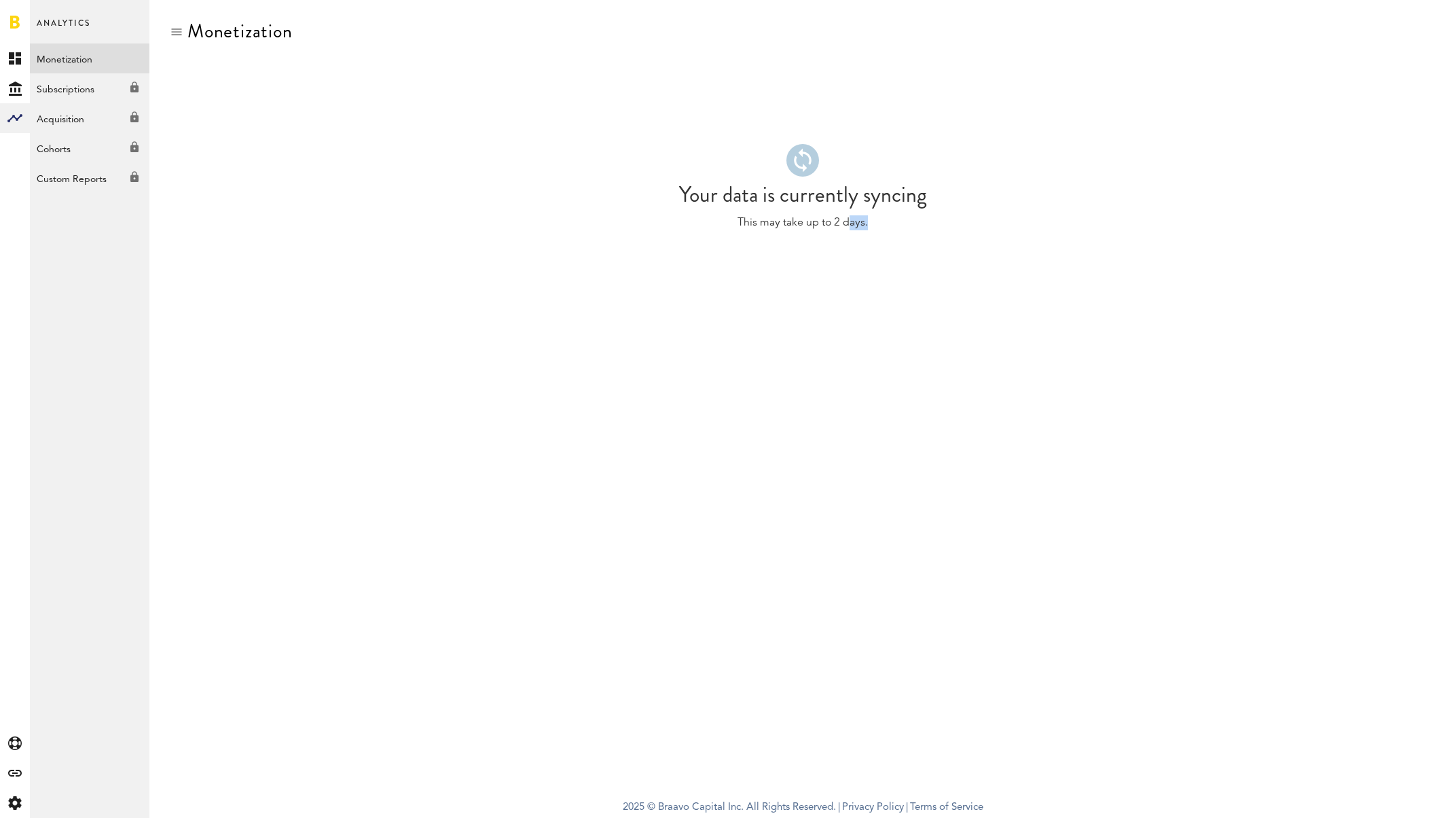 click on "This may take up to 2 days." at bounding box center (803, 223) 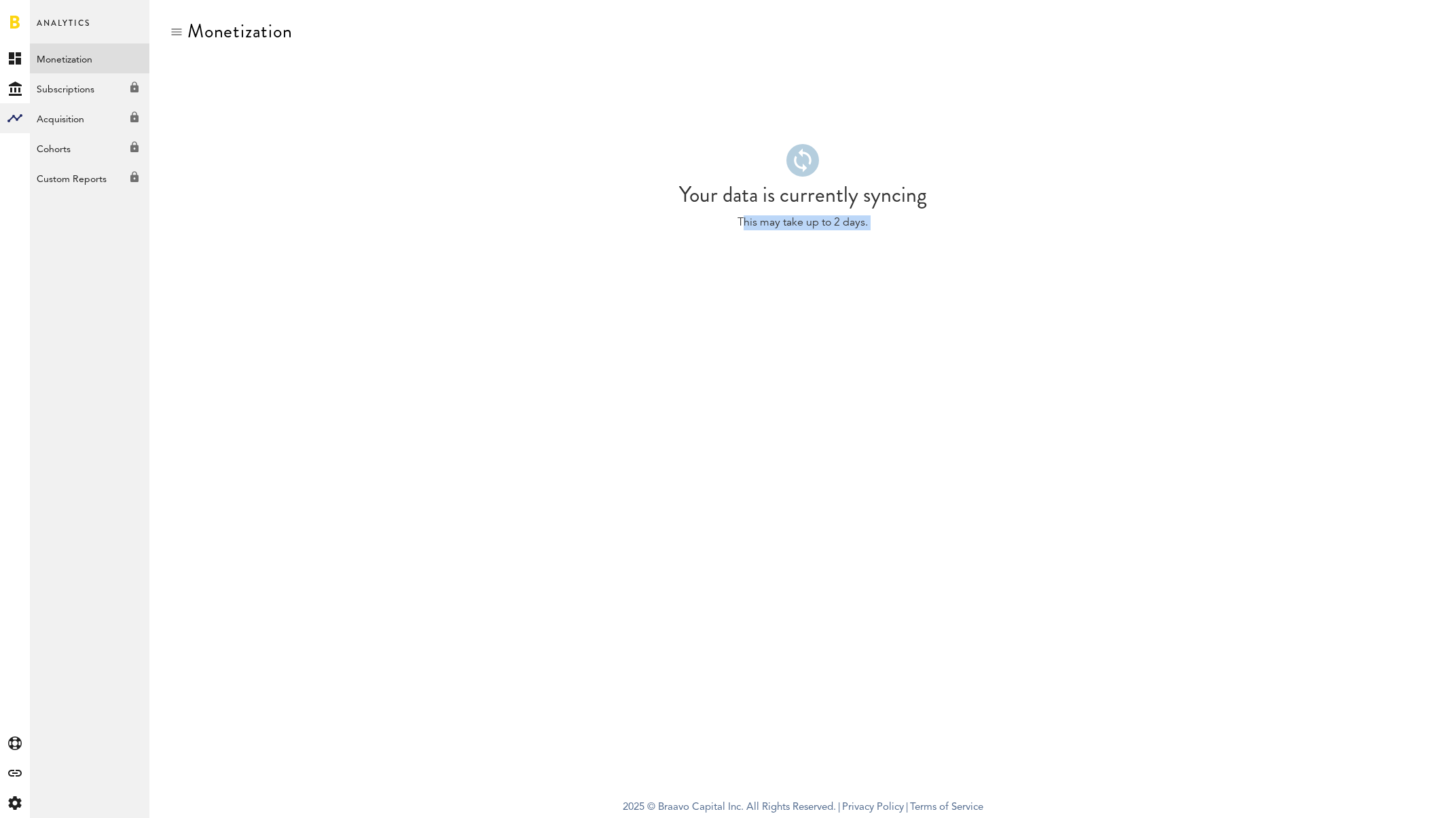 click on "This may take up to 2 days." at bounding box center [803, 223] 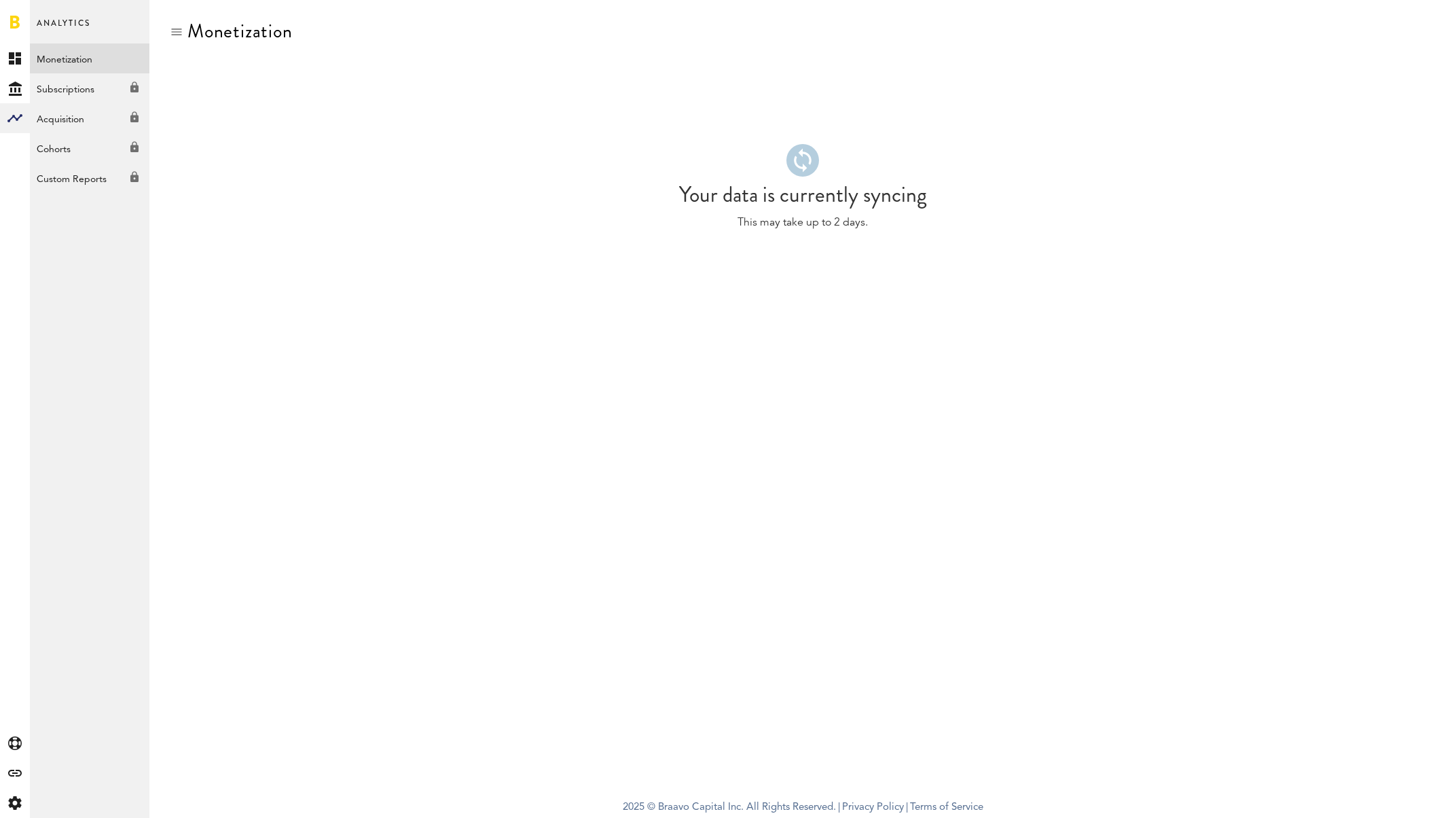 click on "Your data is currently syncing     This may take up to 2 days." at bounding box center (803, 168) 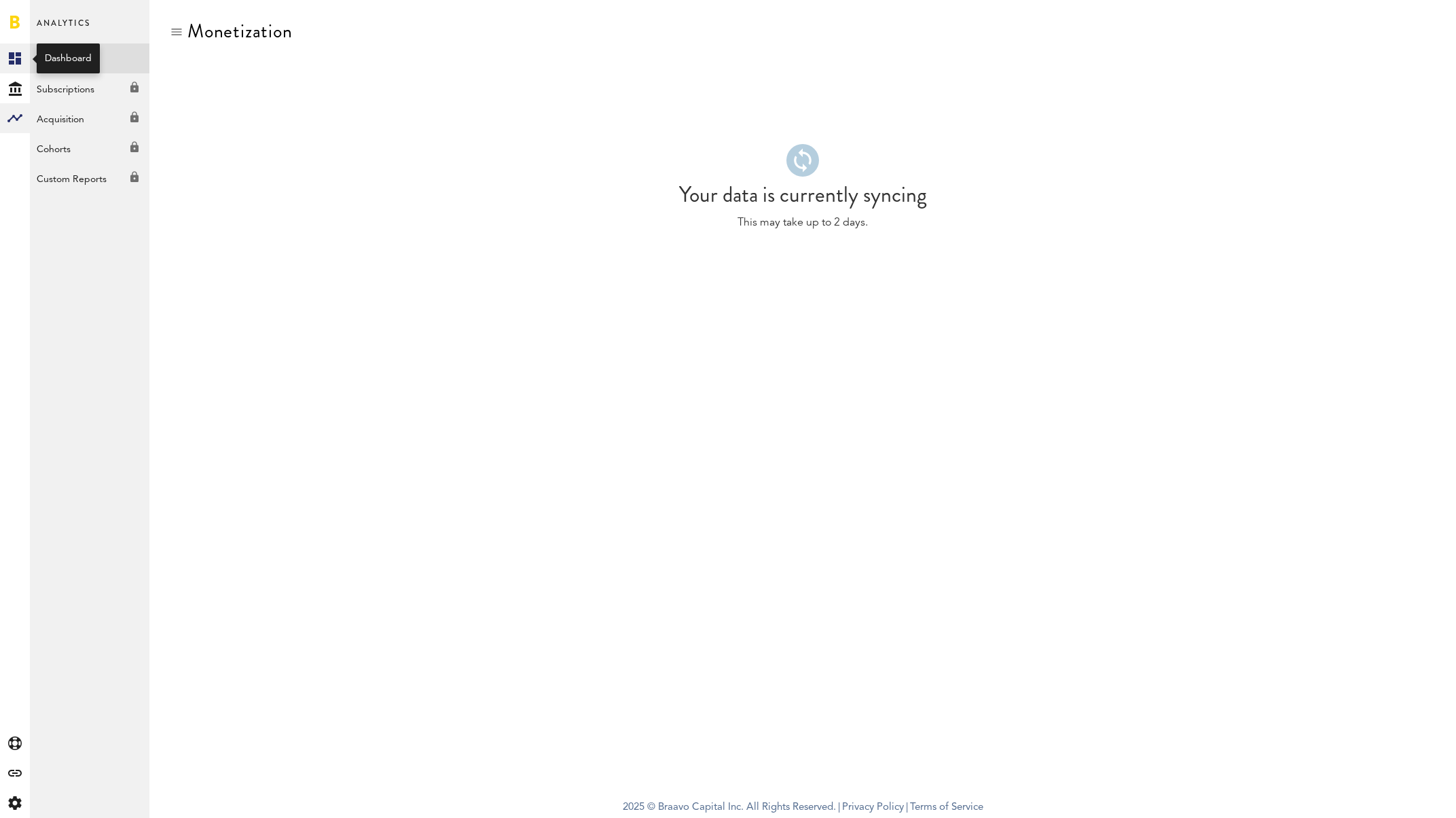 click 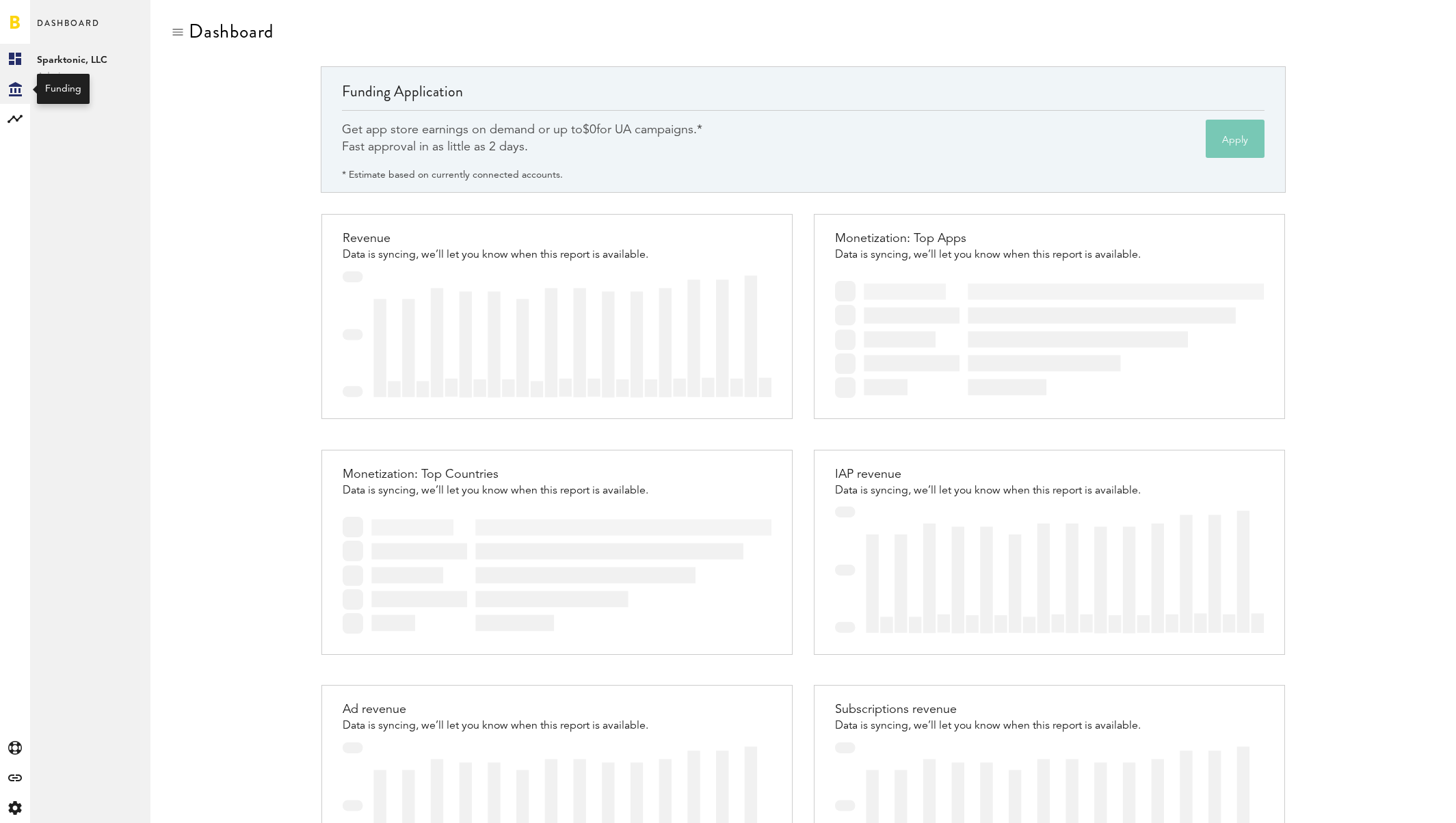 click 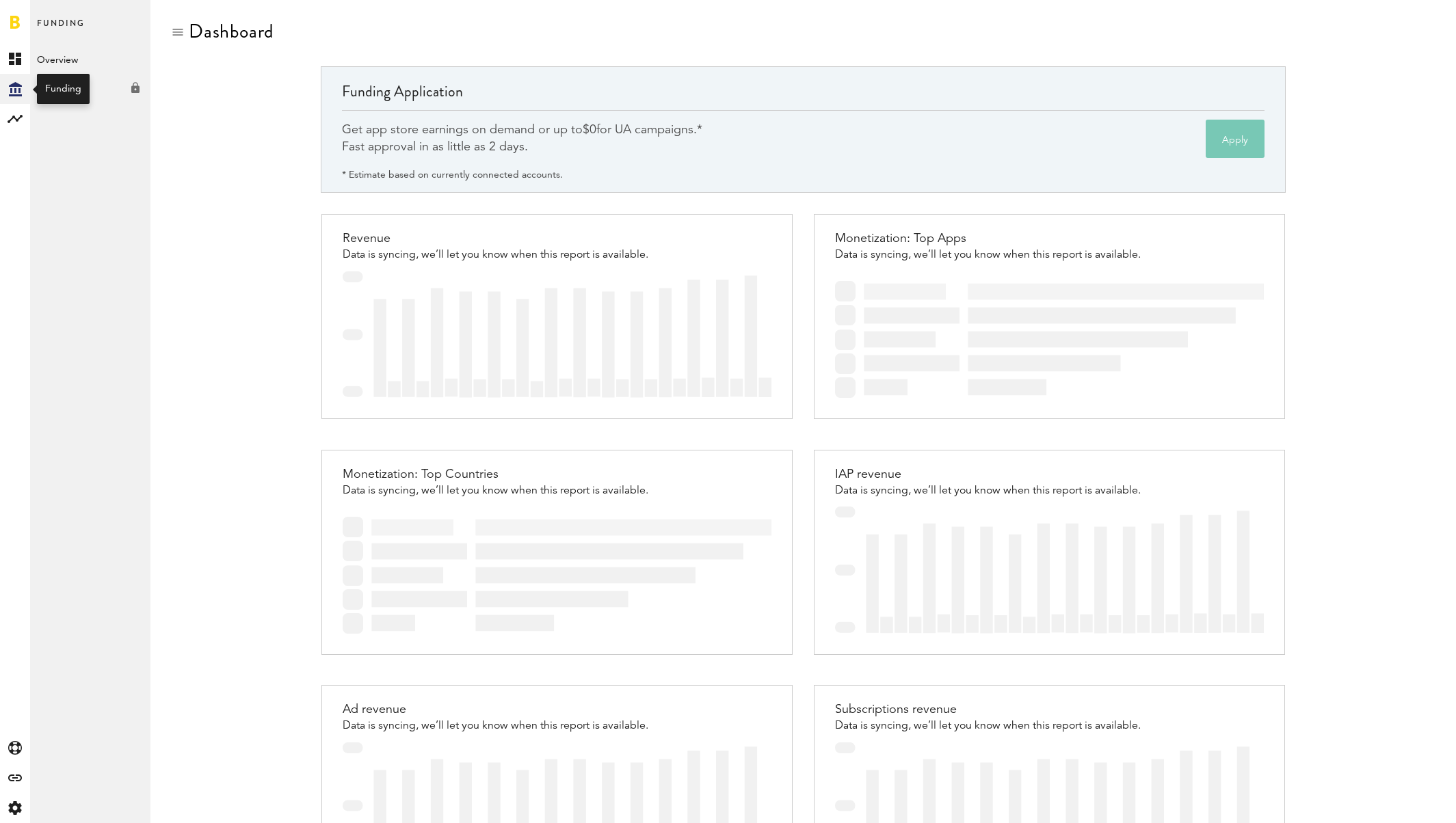 click on "Created with Sketch." at bounding box center (15, 89) 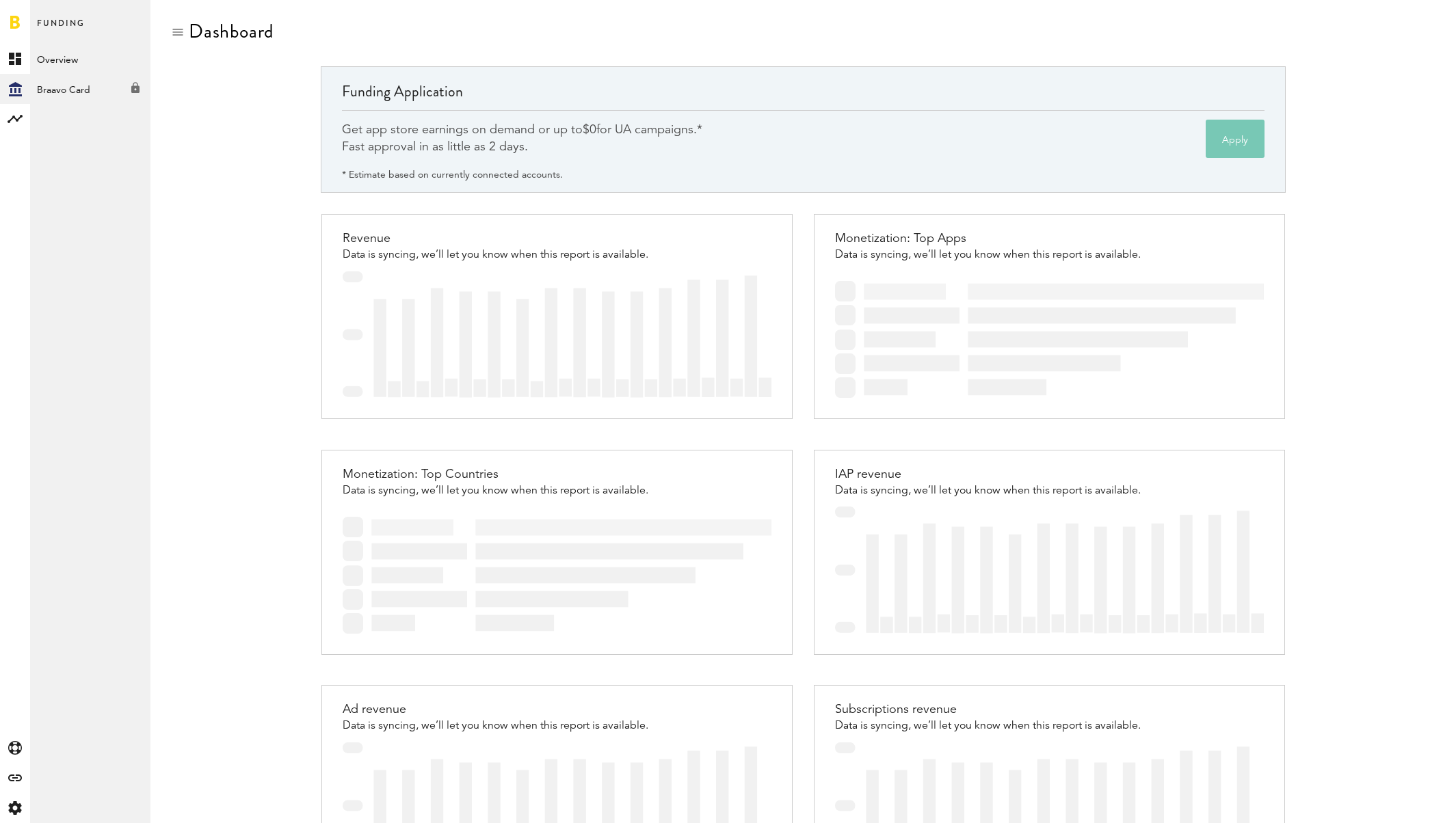 click on "* Estimate based on currently connected accounts." at bounding box center (452, 175) 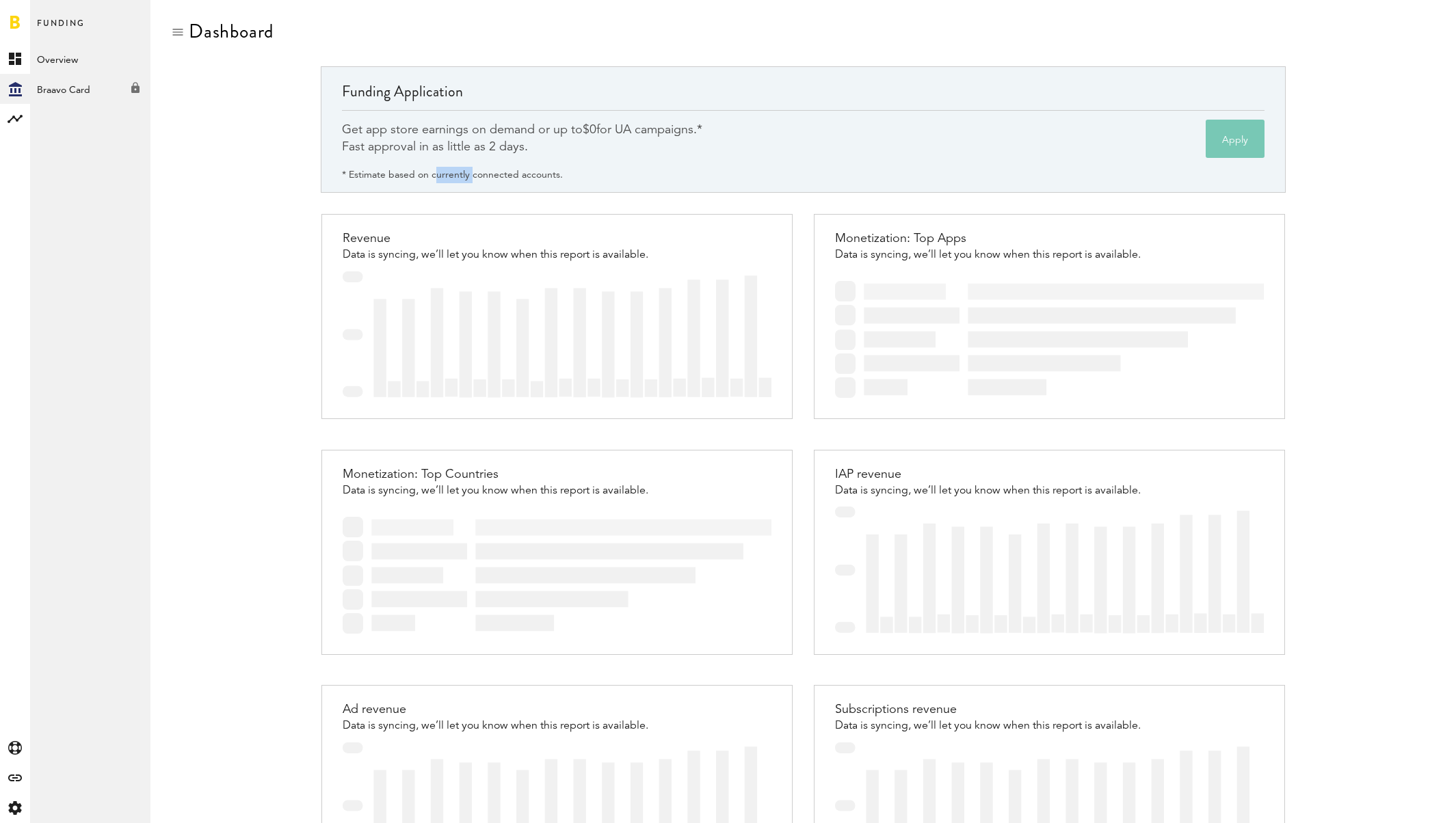 click on "* Estimate based on currently connected accounts." at bounding box center [452, 175] 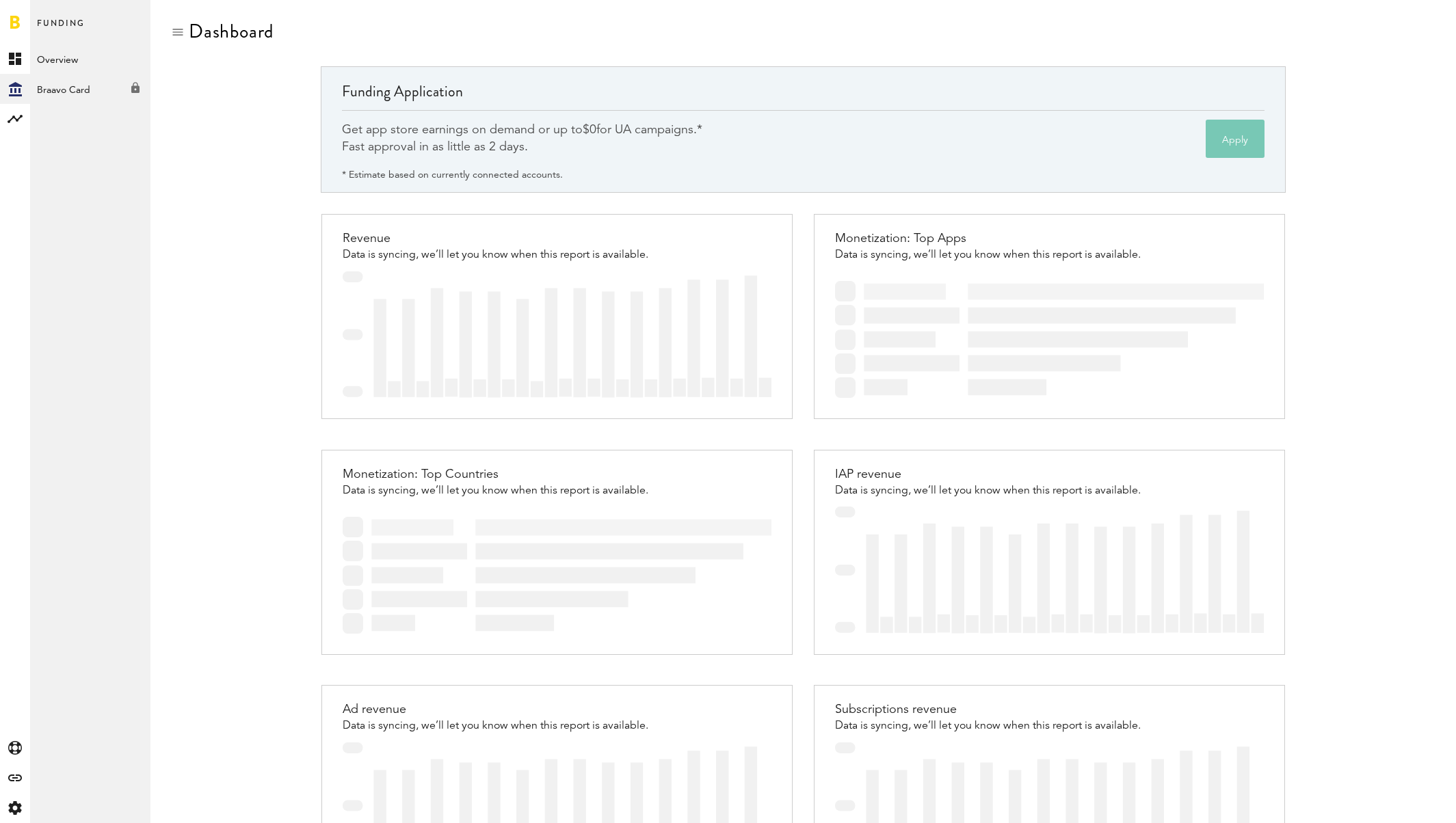 click on "* Estimate based on currently connected accounts." at bounding box center (452, 175) 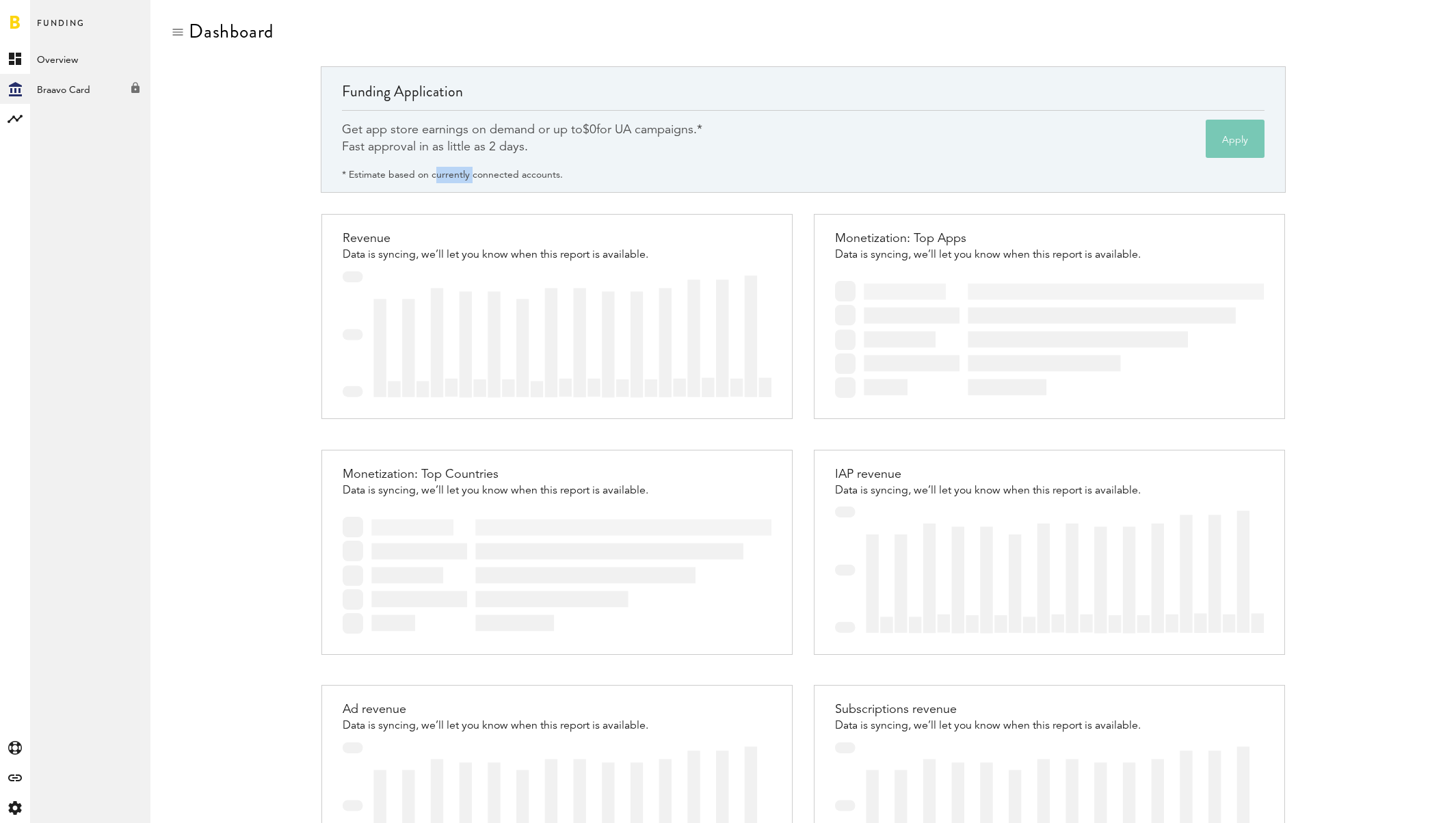 click on "* Estimate based on currently connected accounts." at bounding box center [452, 175] 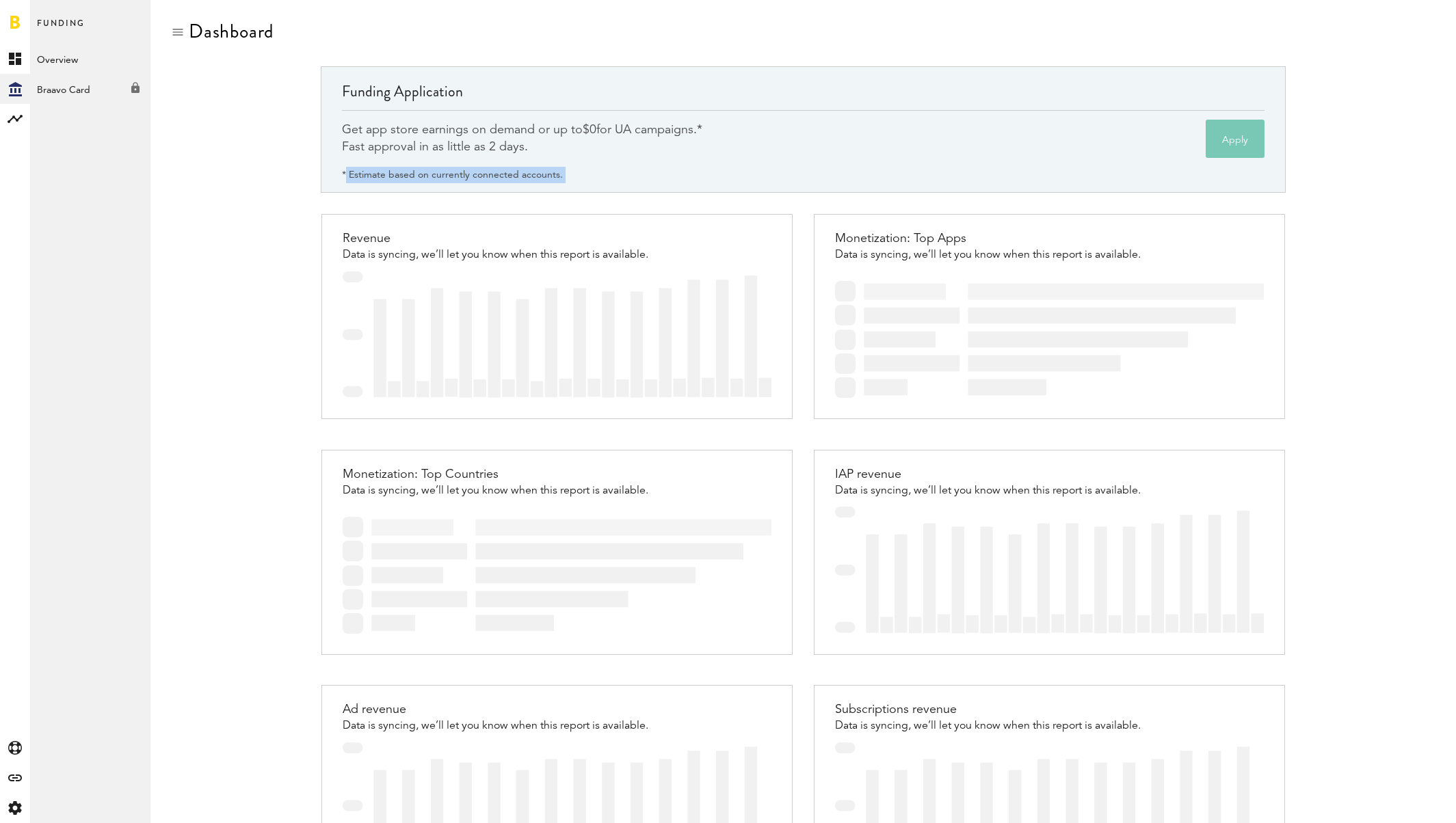 click on "* Estimate based on currently connected accounts." at bounding box center (452, 175) 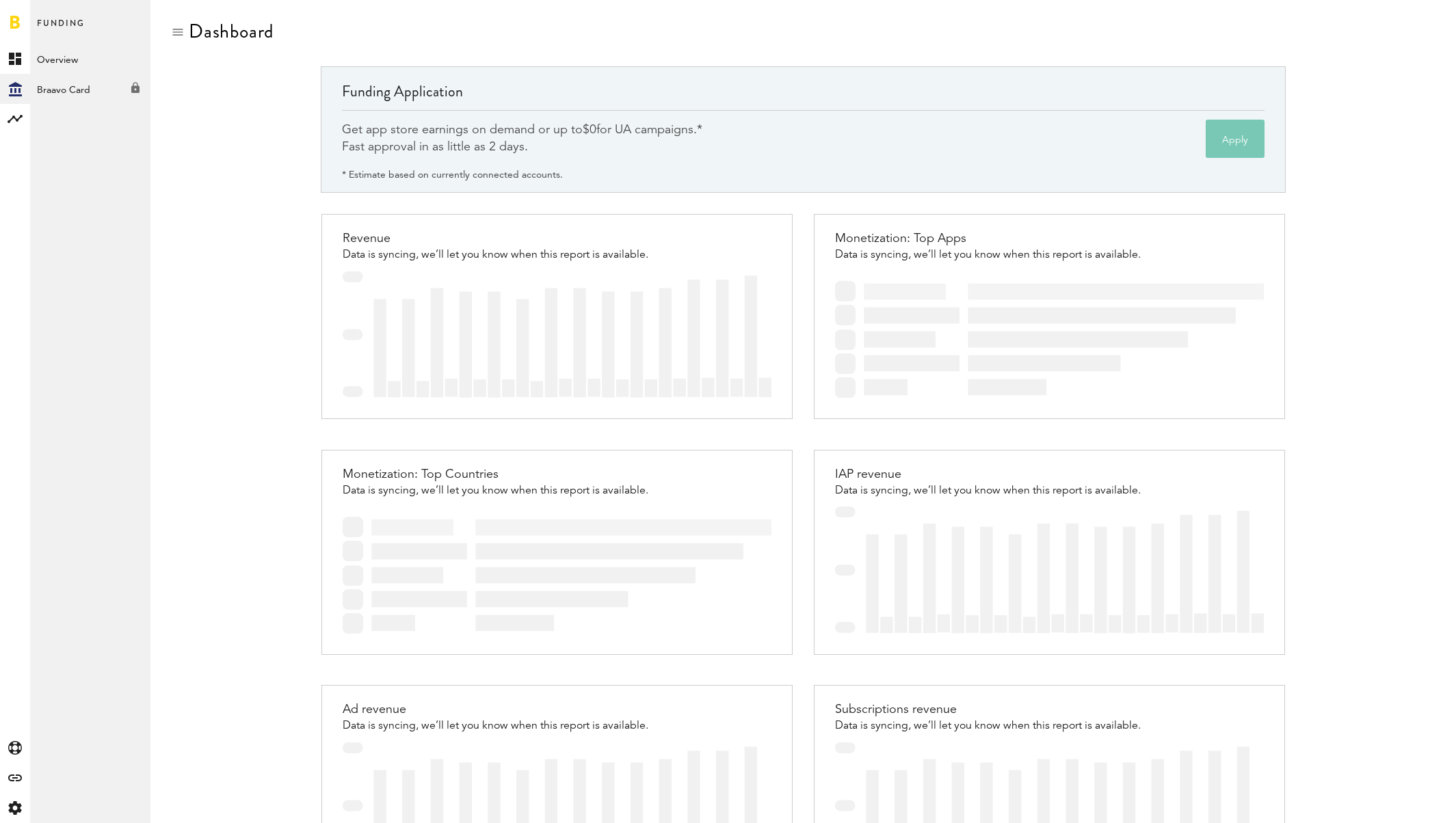 click on "Get app store earnings on demand or up to  $0  for UA campaigns.*   Fast approval in as little as 2 days." at bounding box center (522, 139) 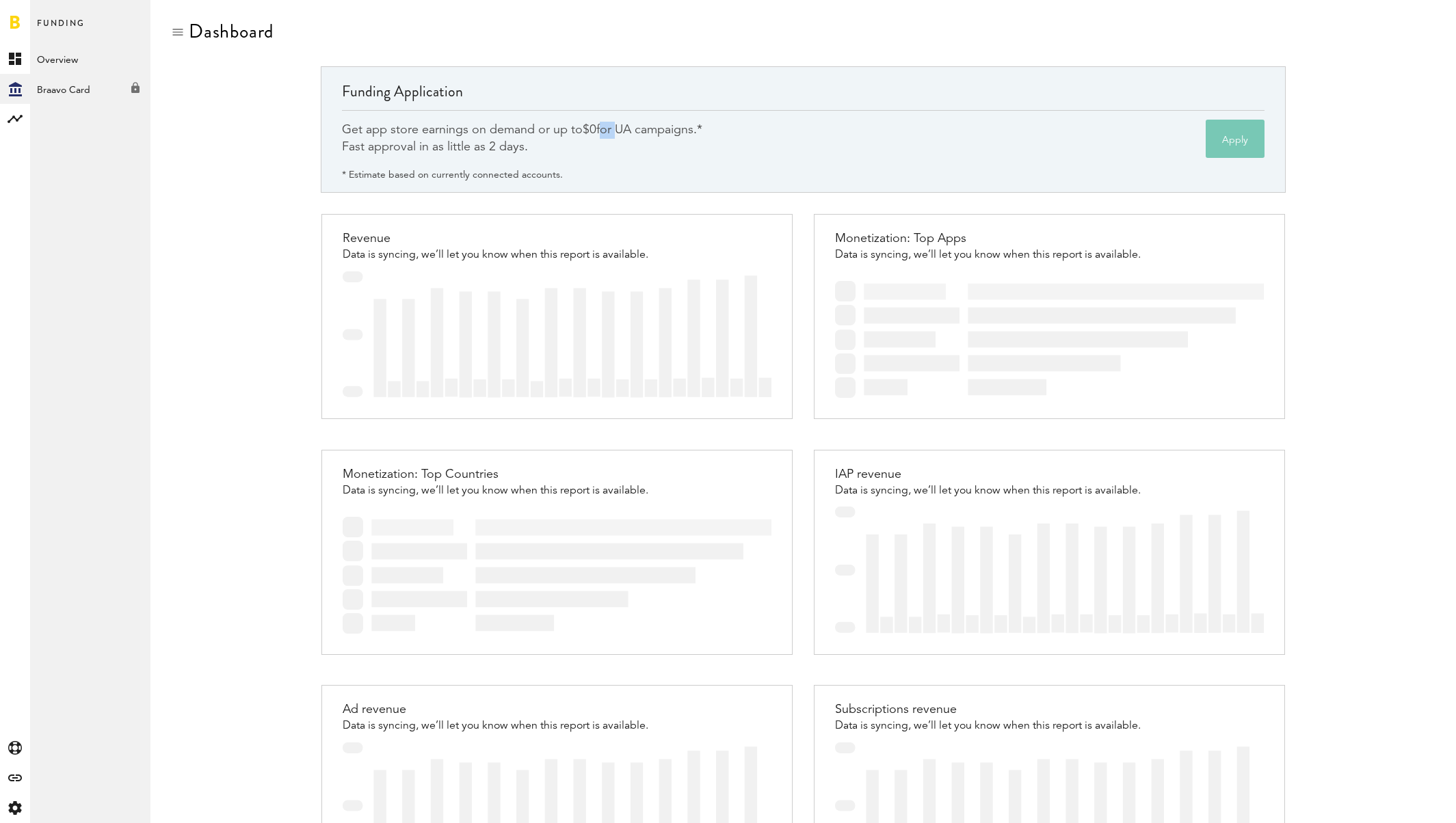 click on "Get app store earnings on demand or up to  $0  for UA campaigns.*   Fast approval in as little as 2 days." at bounding box center (522, 139) 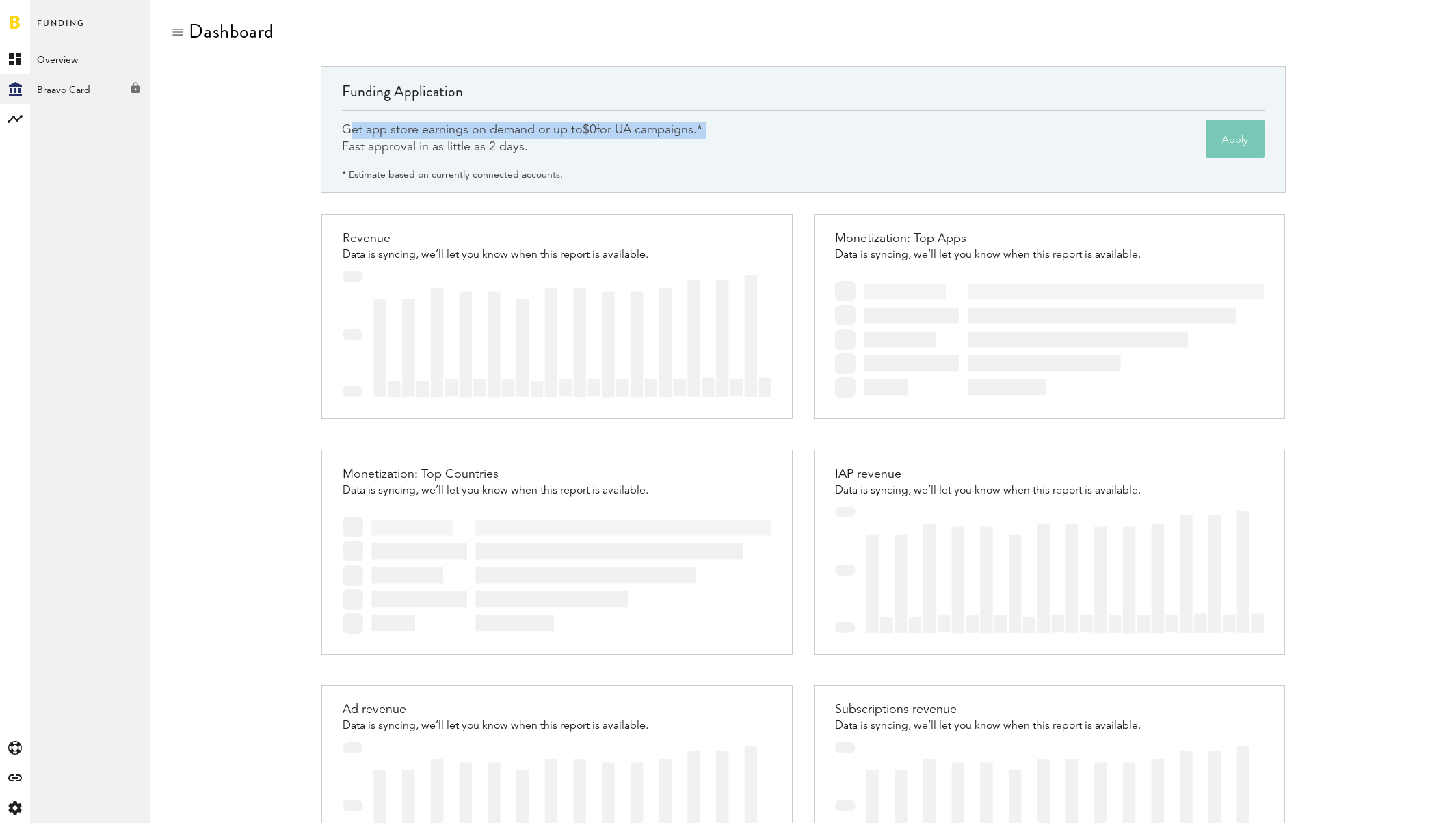 click on "Get app store earnings on demand or up to  $0  for UA campaigns.*   Fast approval in as little as 2 days." at bounding box center [522, 139] 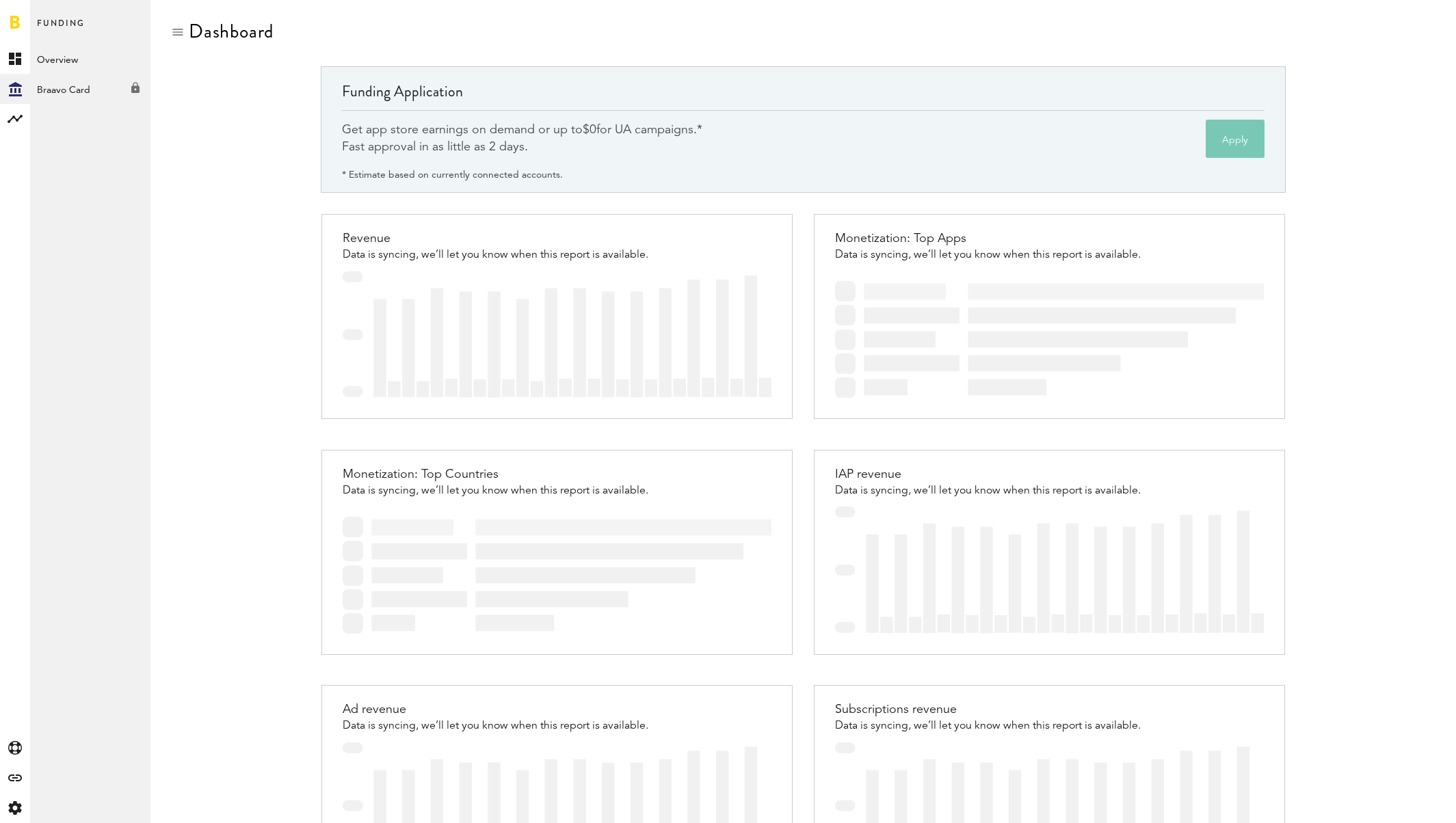 click on "Funding Application              Get app store earnings on demand or up to  $0  for UA campaigns.*   Fast approval in as little as 2 days.             Apply               * Estimate based on currently connected accounts." at bounding box center [803, 139] 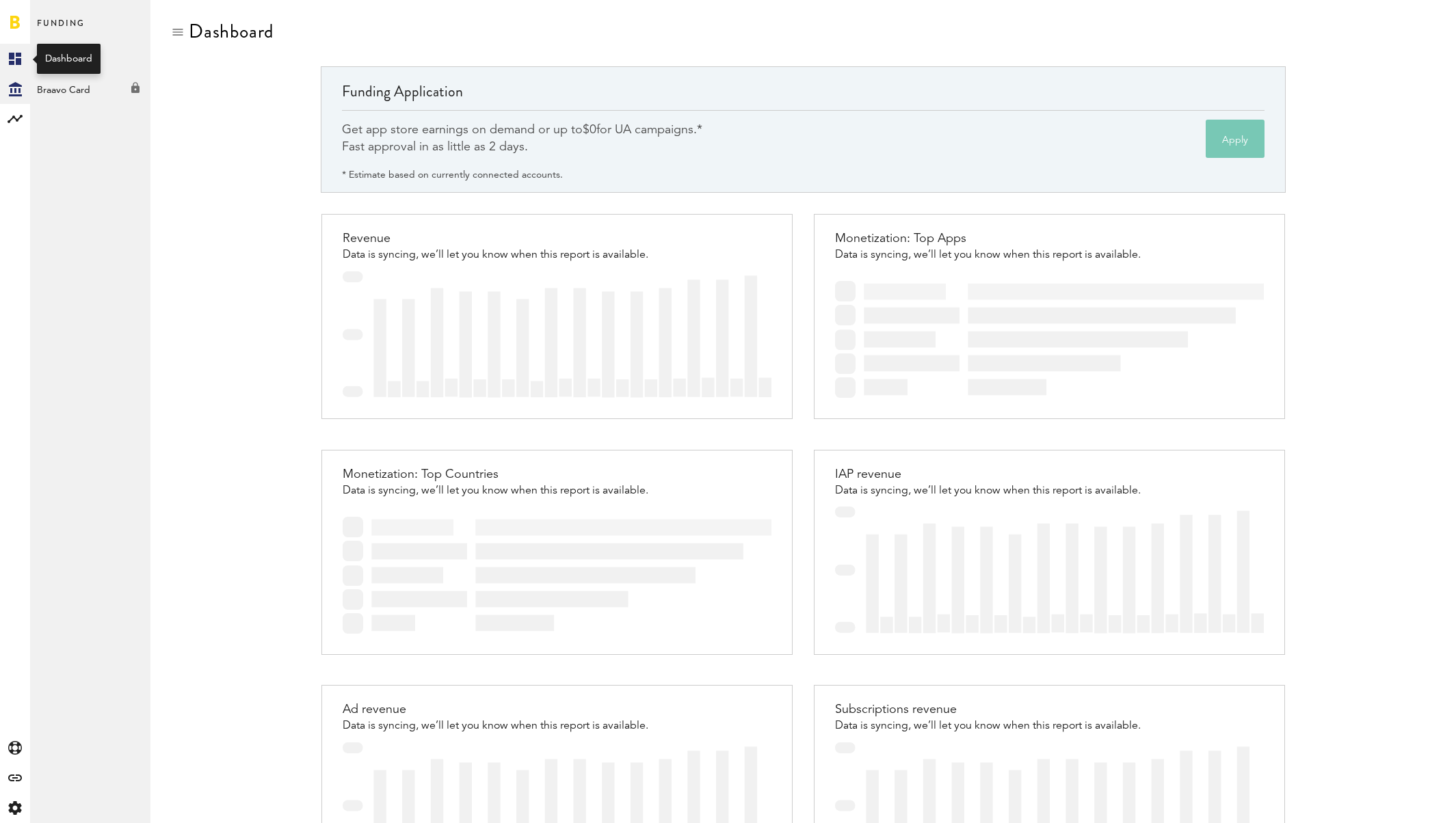 click 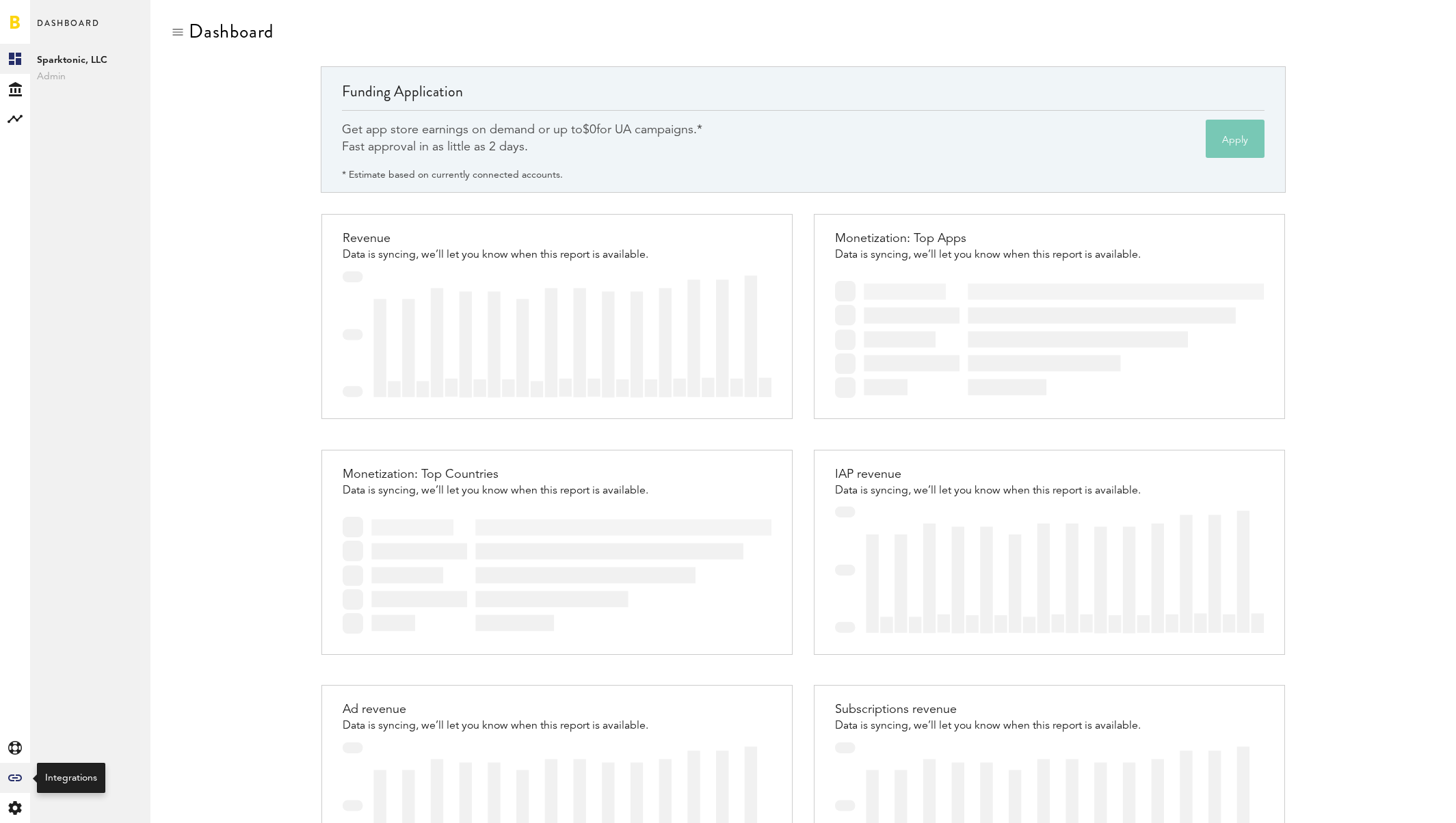 click on "Created with Sketch." at bounding box center [15, 778] 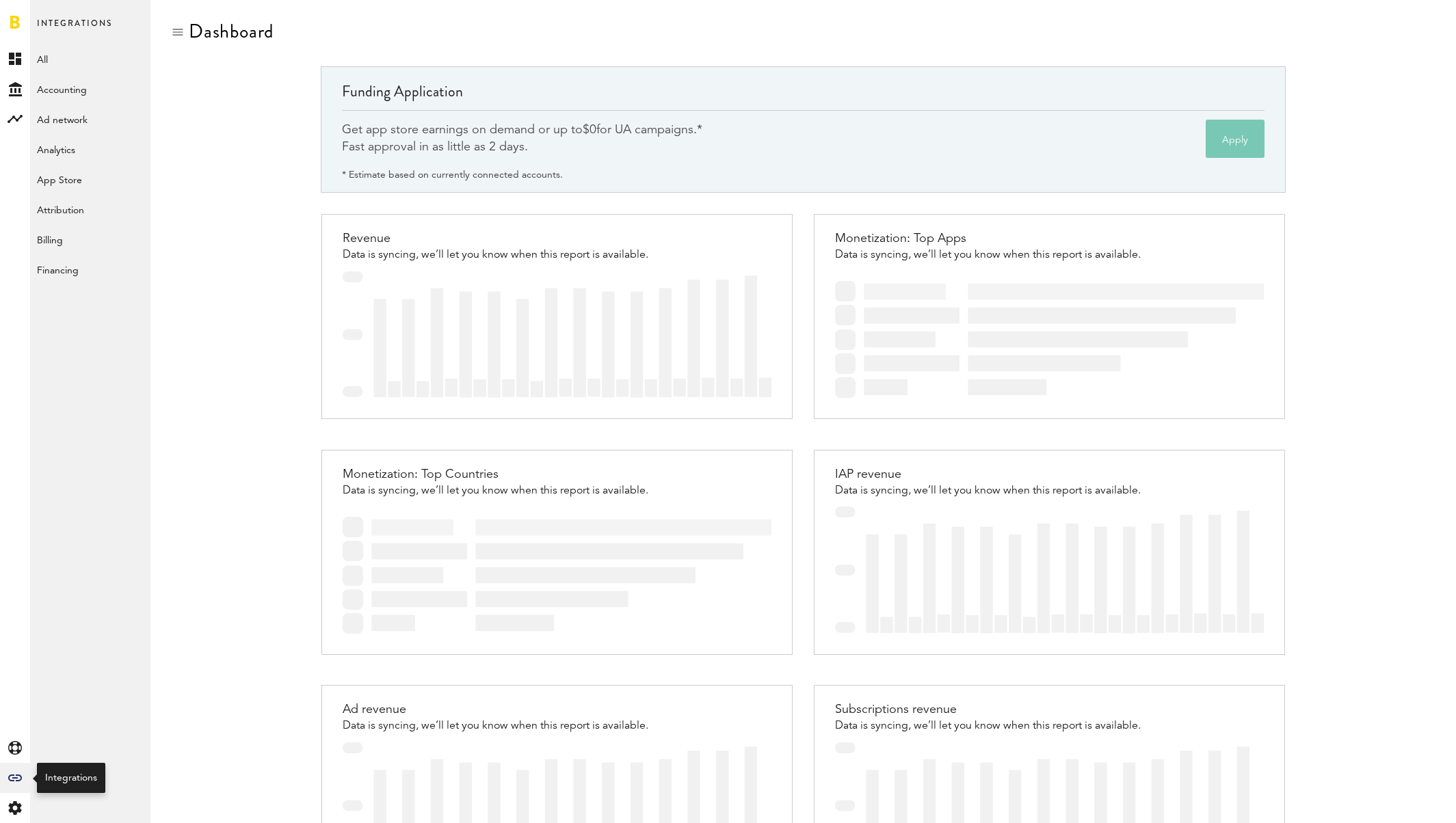 click on "Created with Sketch." 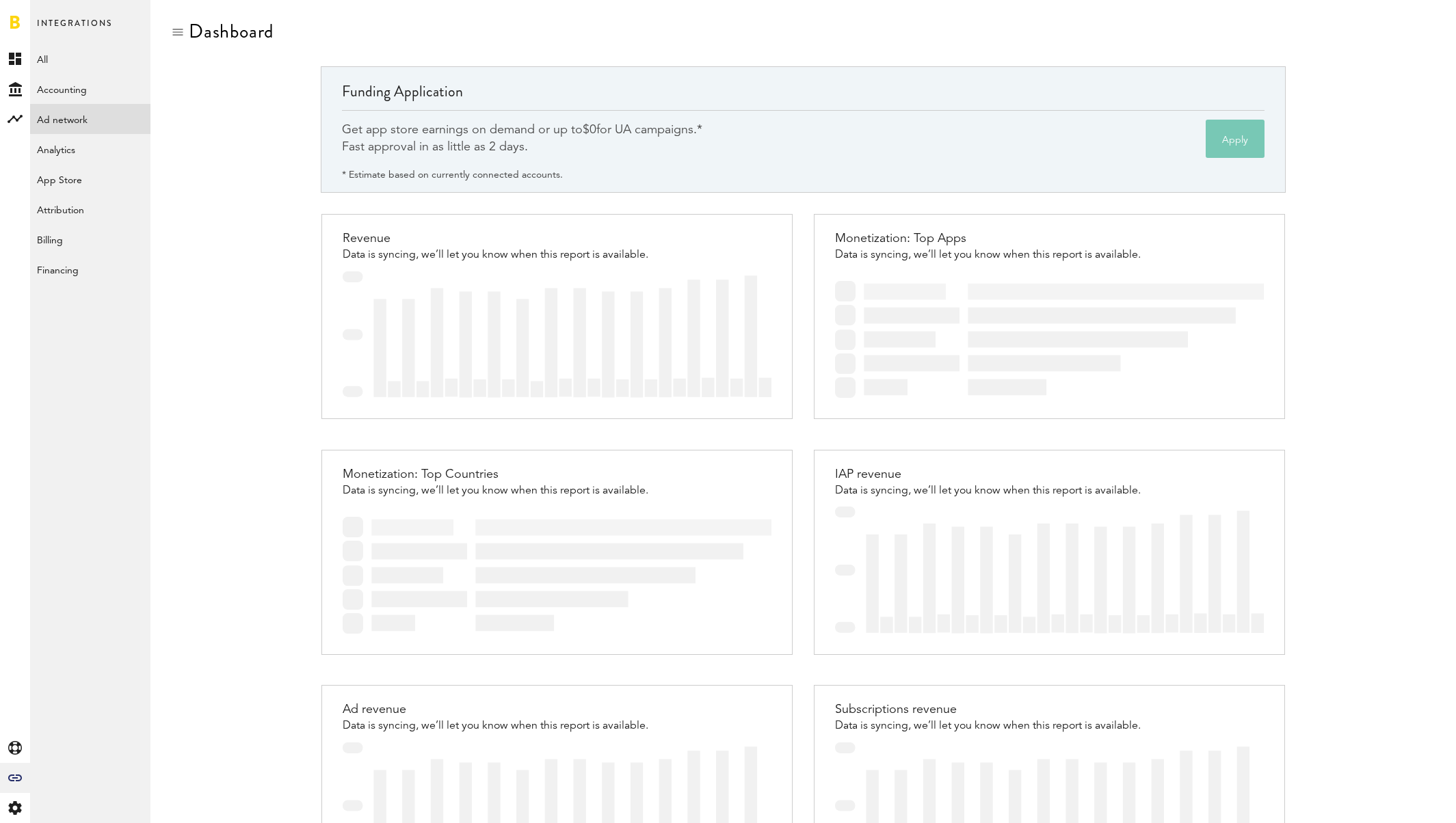 click on "Ad network" at bounding box center (90, 119) 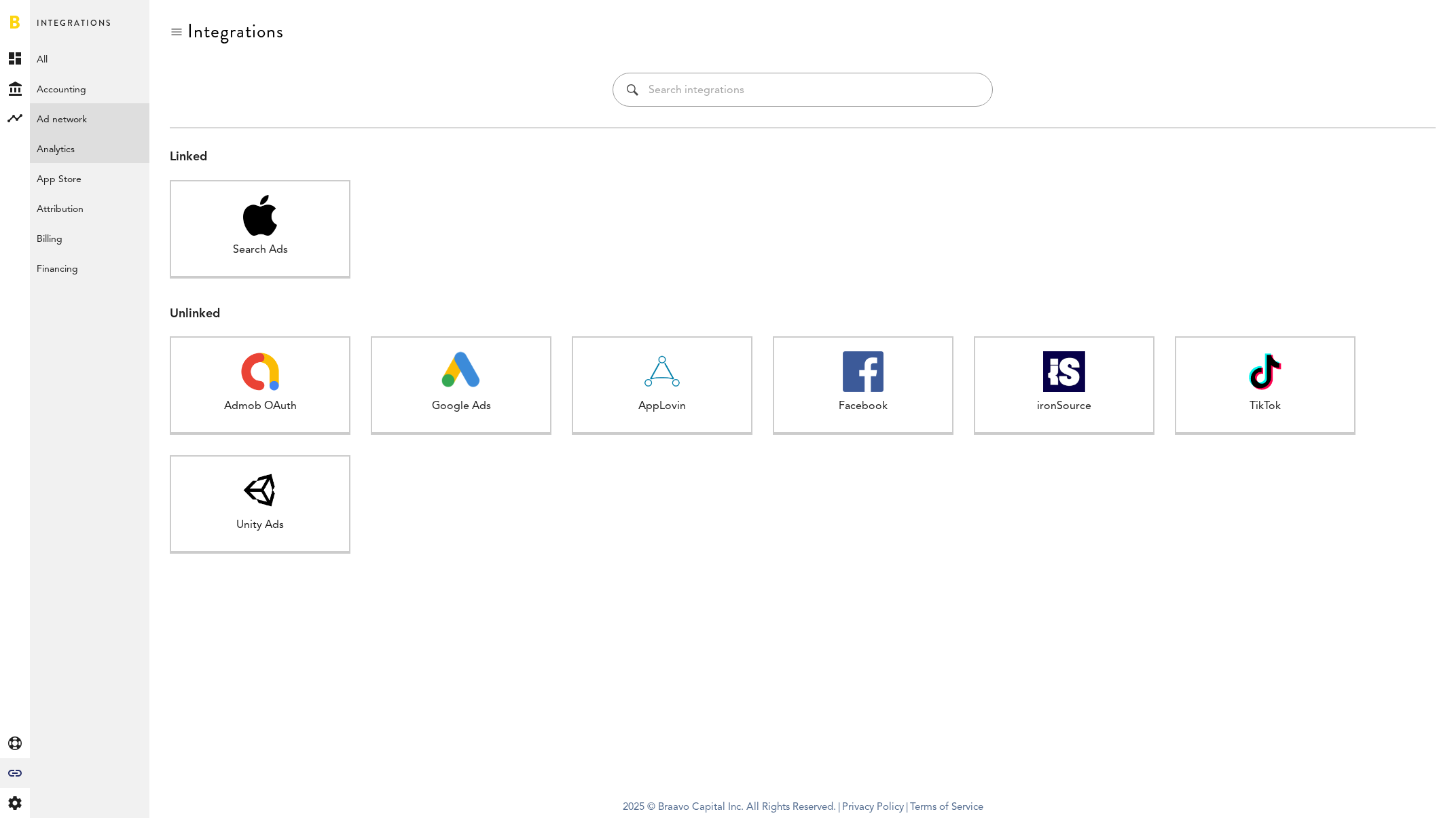 click on "Analytics" at bounding box center [90, 148] 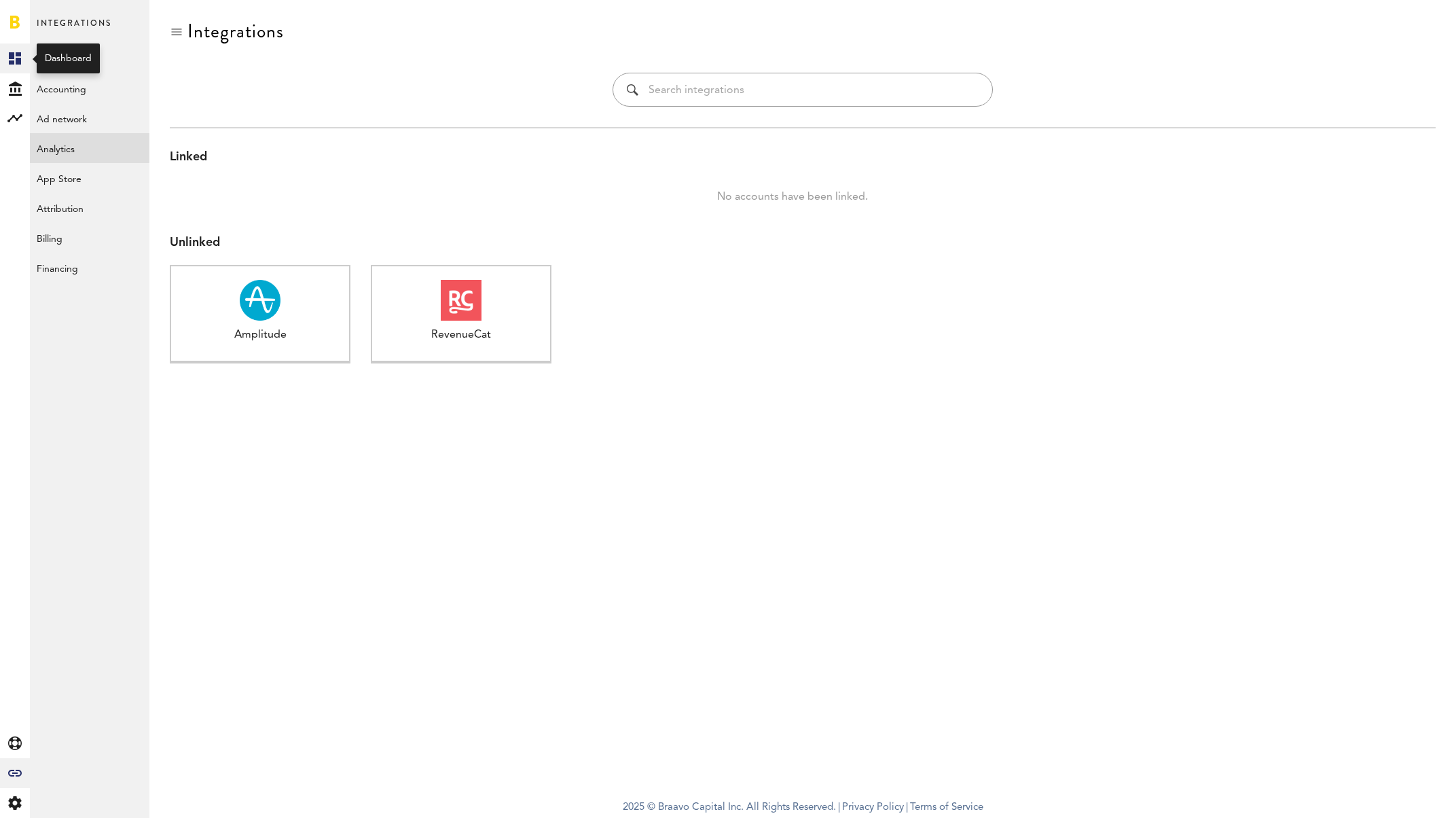 click 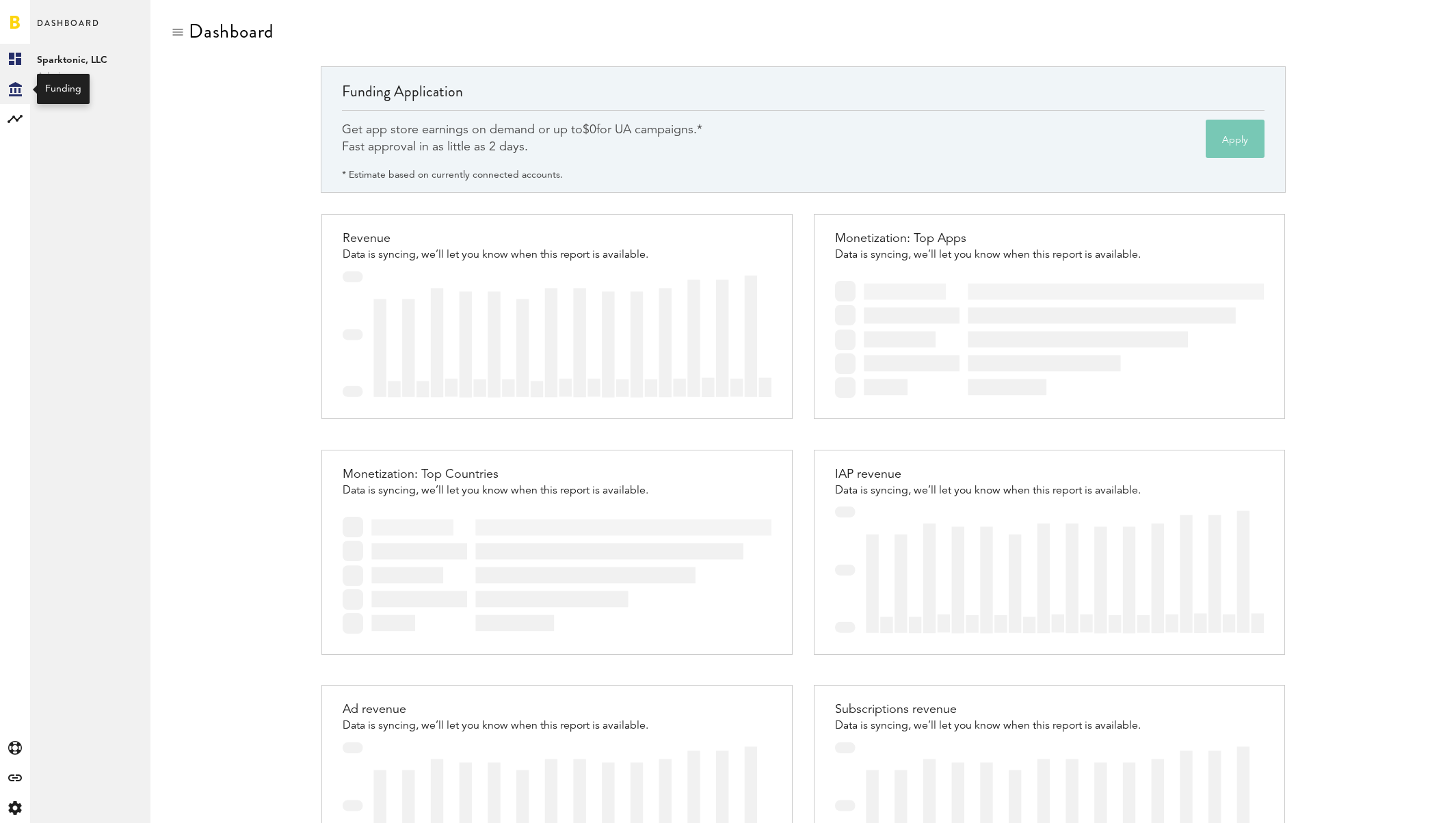 click on "Created with Sketch." 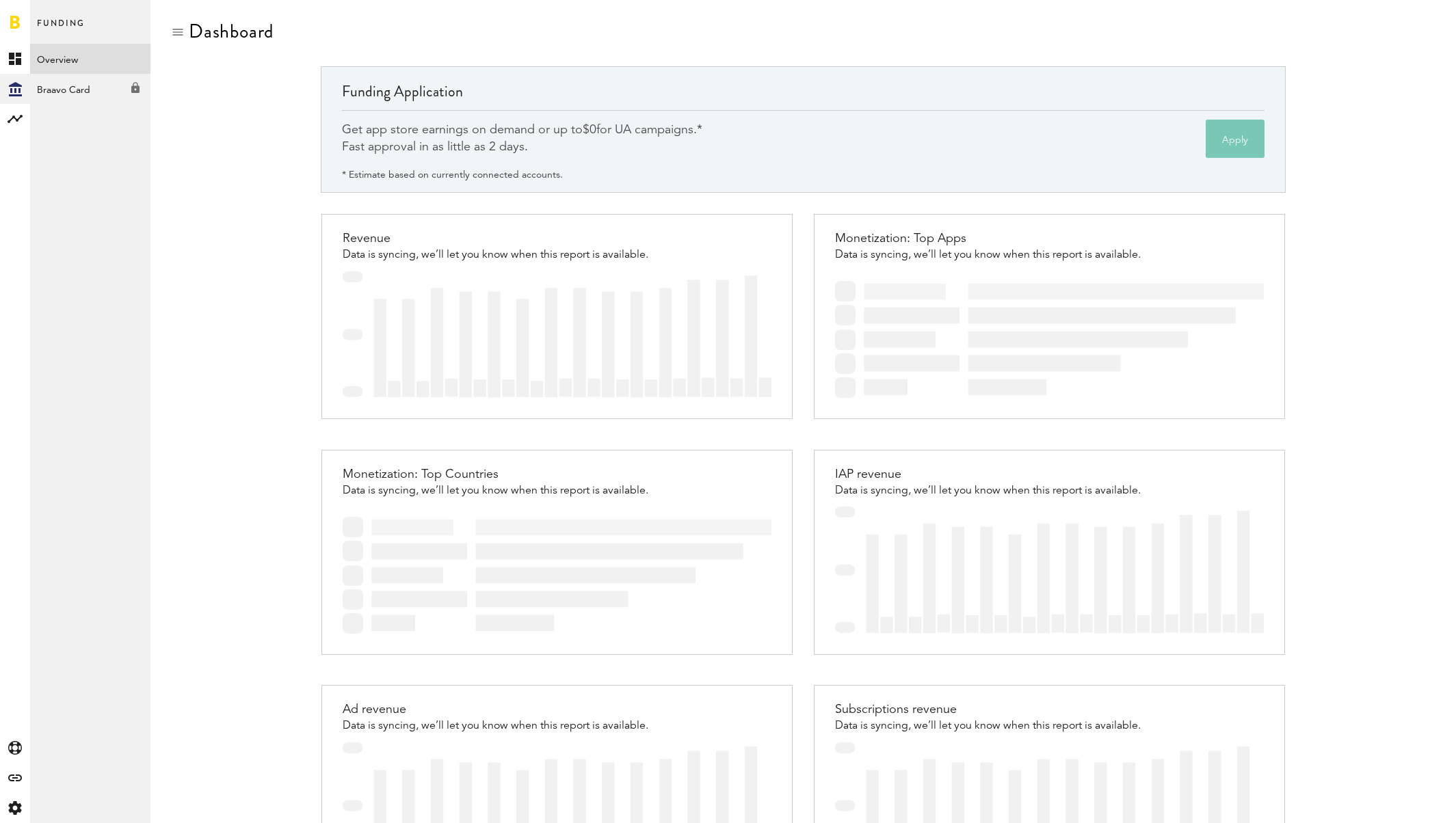 click on "Overview" at bounding box center [90, 59] 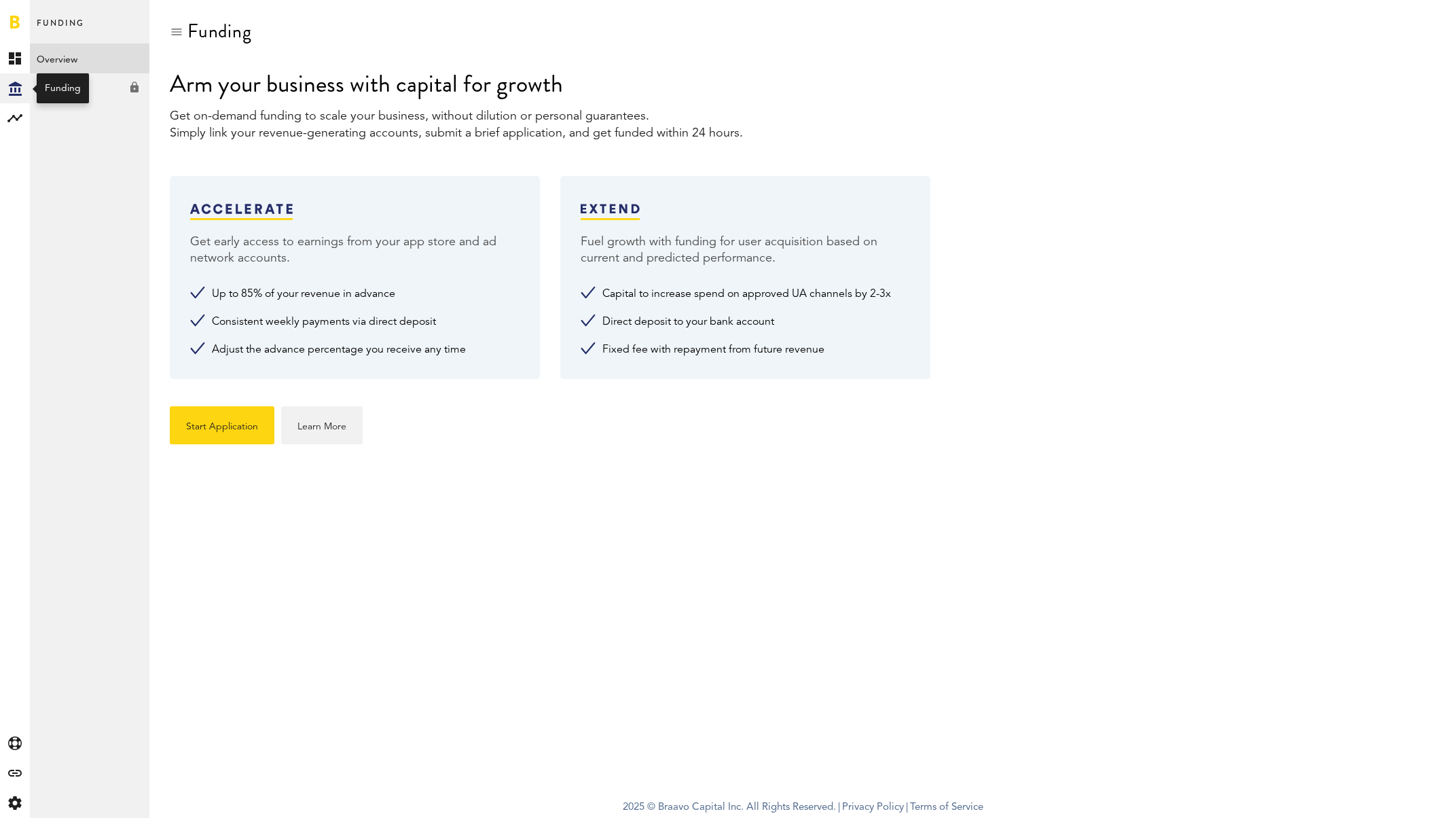 click on "Created with Sketch." at bounding box center (15, 88) 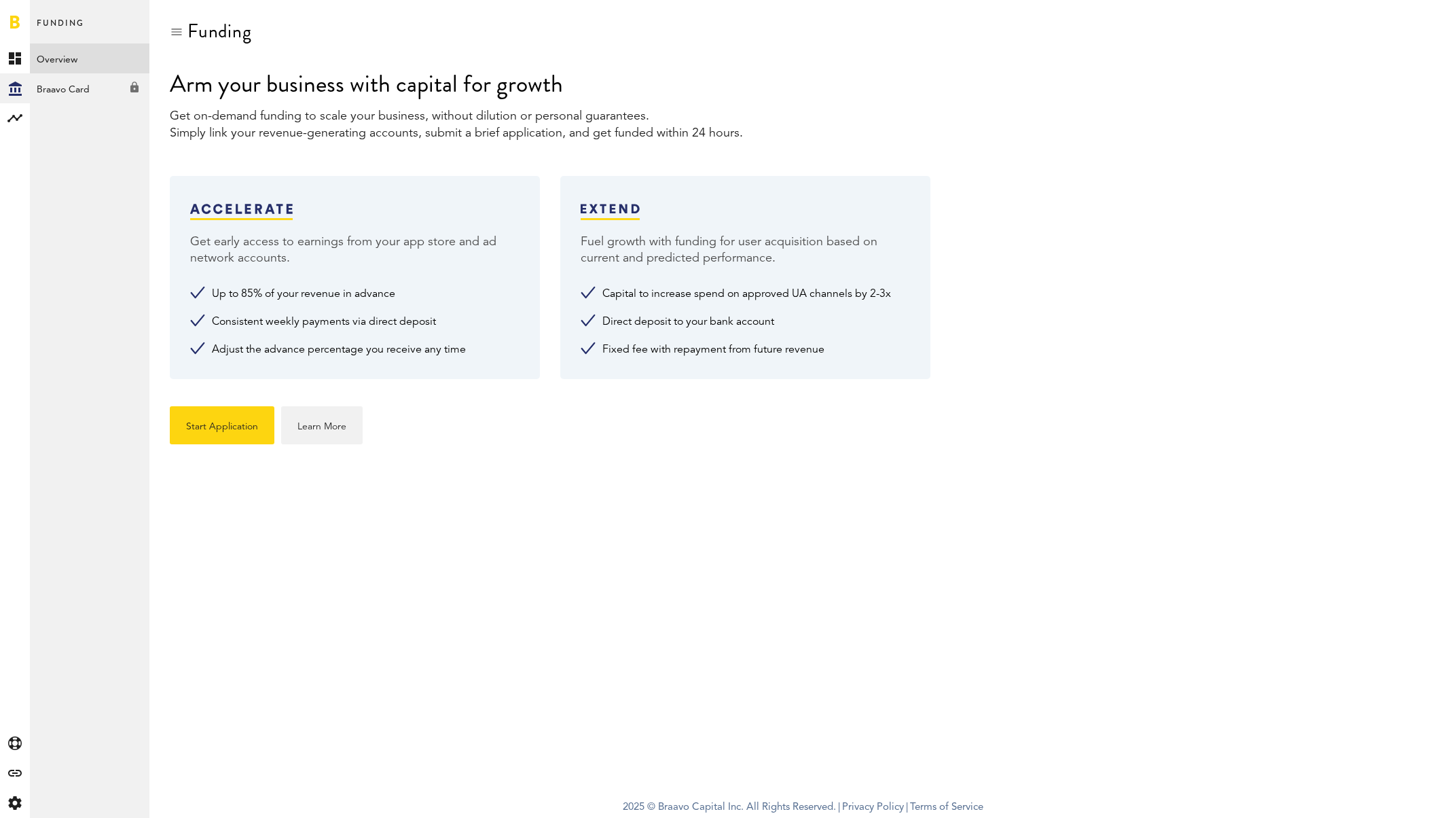 drag, startPoint x: 831, startPoint y: 361, endPoint x: 573, endPoint y: 195, distance: 306.78983 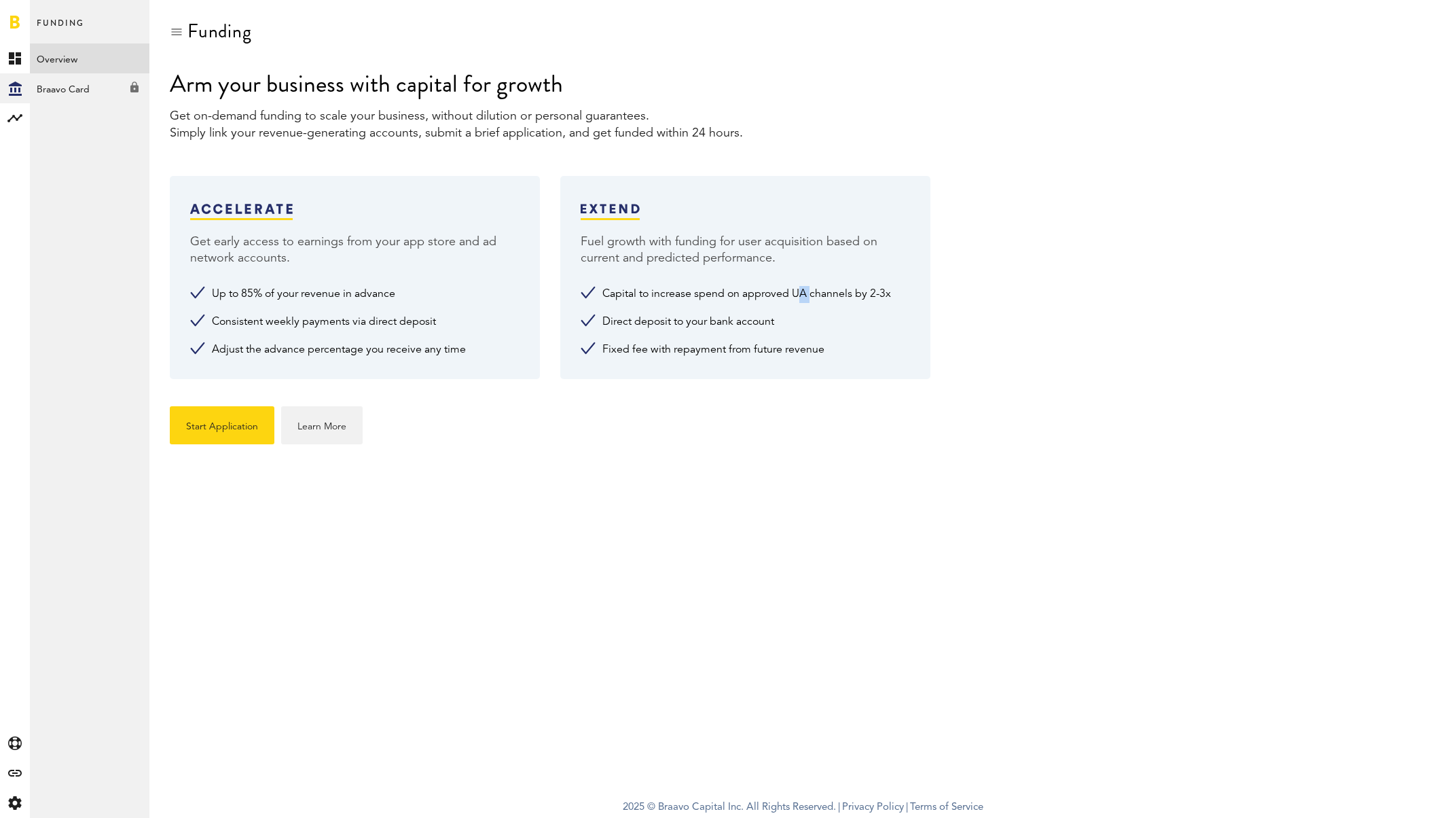 click on "Capital to increase spend on approved UA channels by 2-3x" at bounding box center [745, 294] 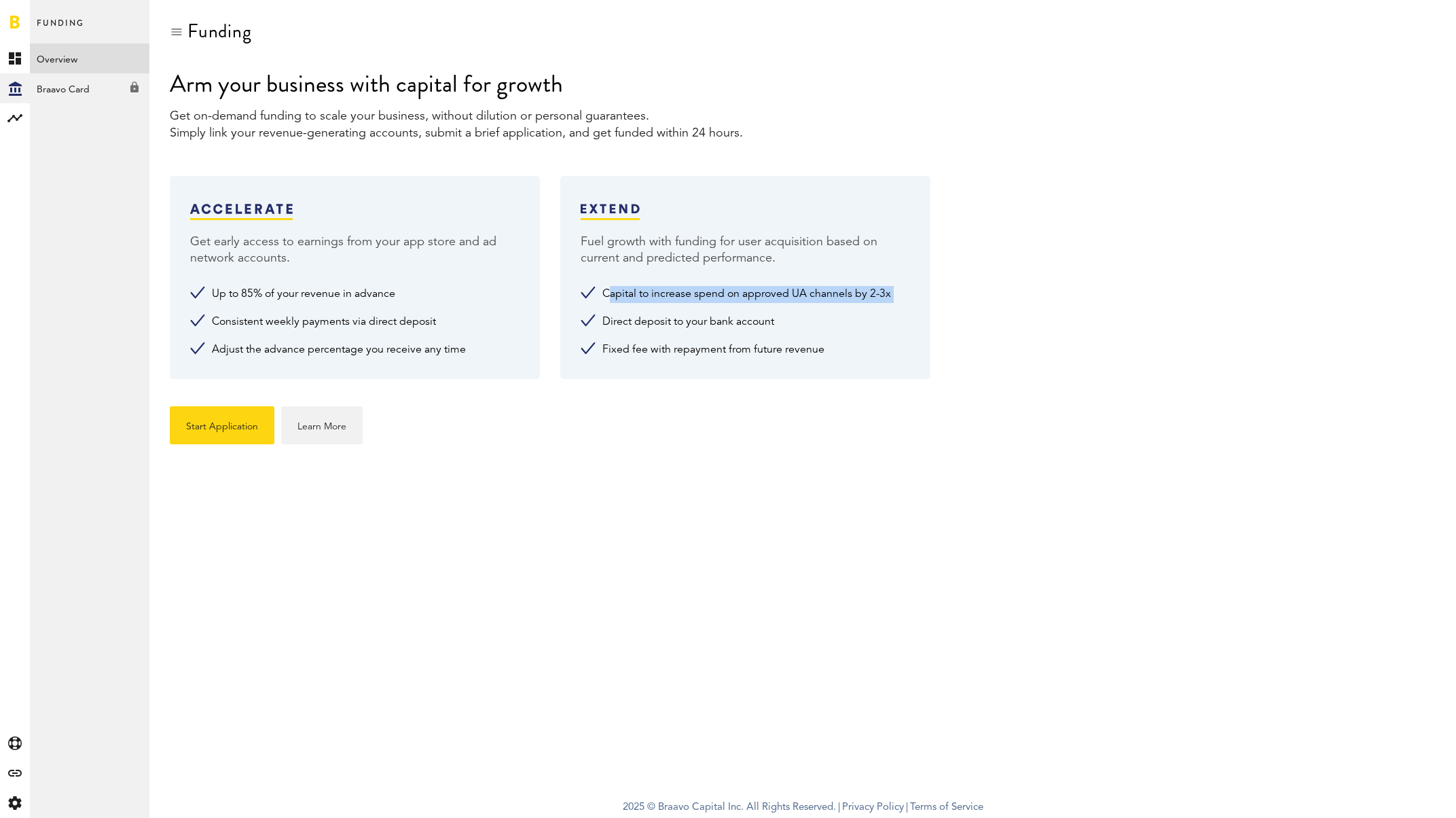 click on "Capital to increase spend on approved UA channels by 2-3x" at bounding box center [745, 294] 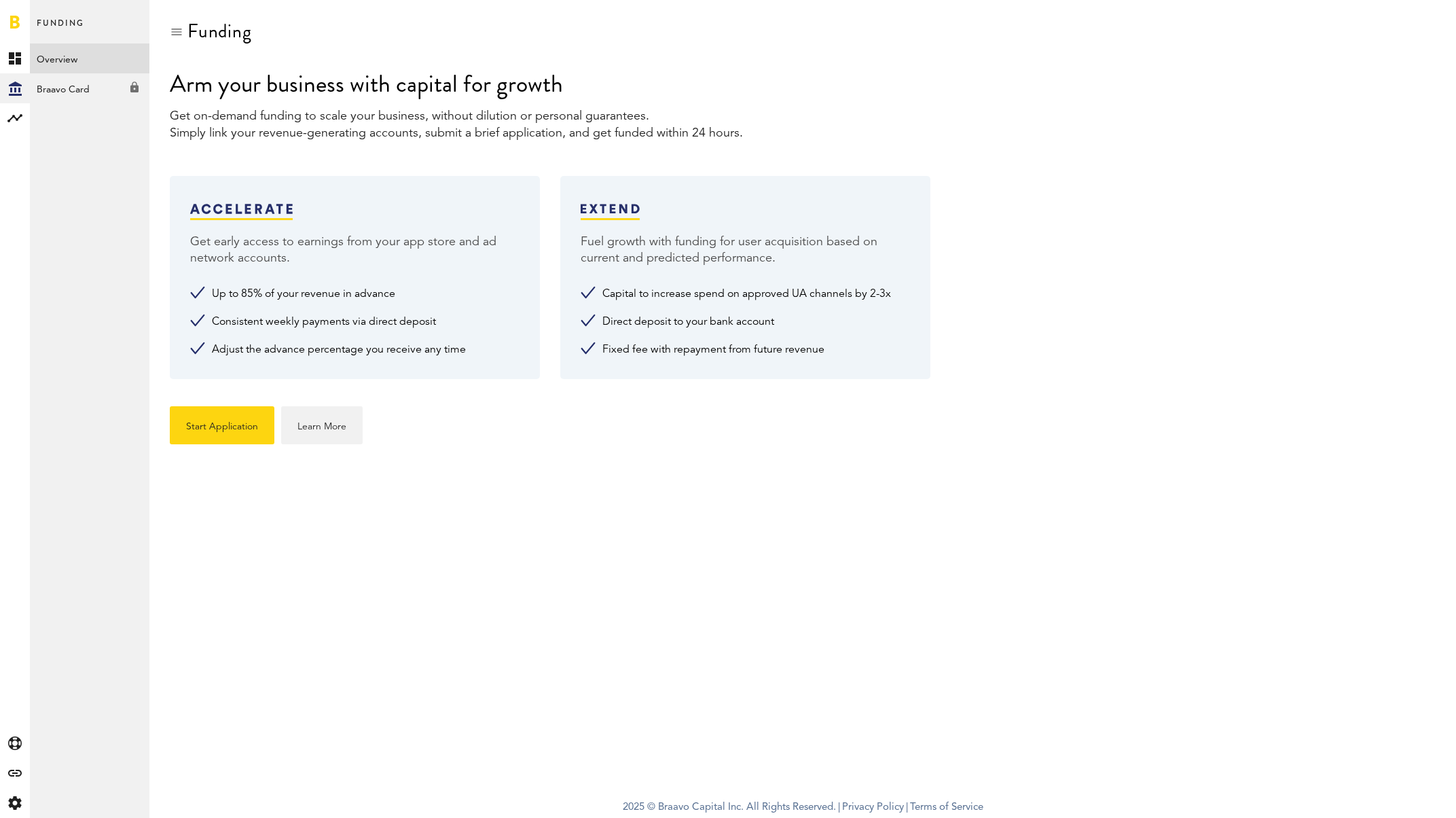 click on "Capital to increase spend on approved UA channels by 2-3x" at bounding box center (745, 294) 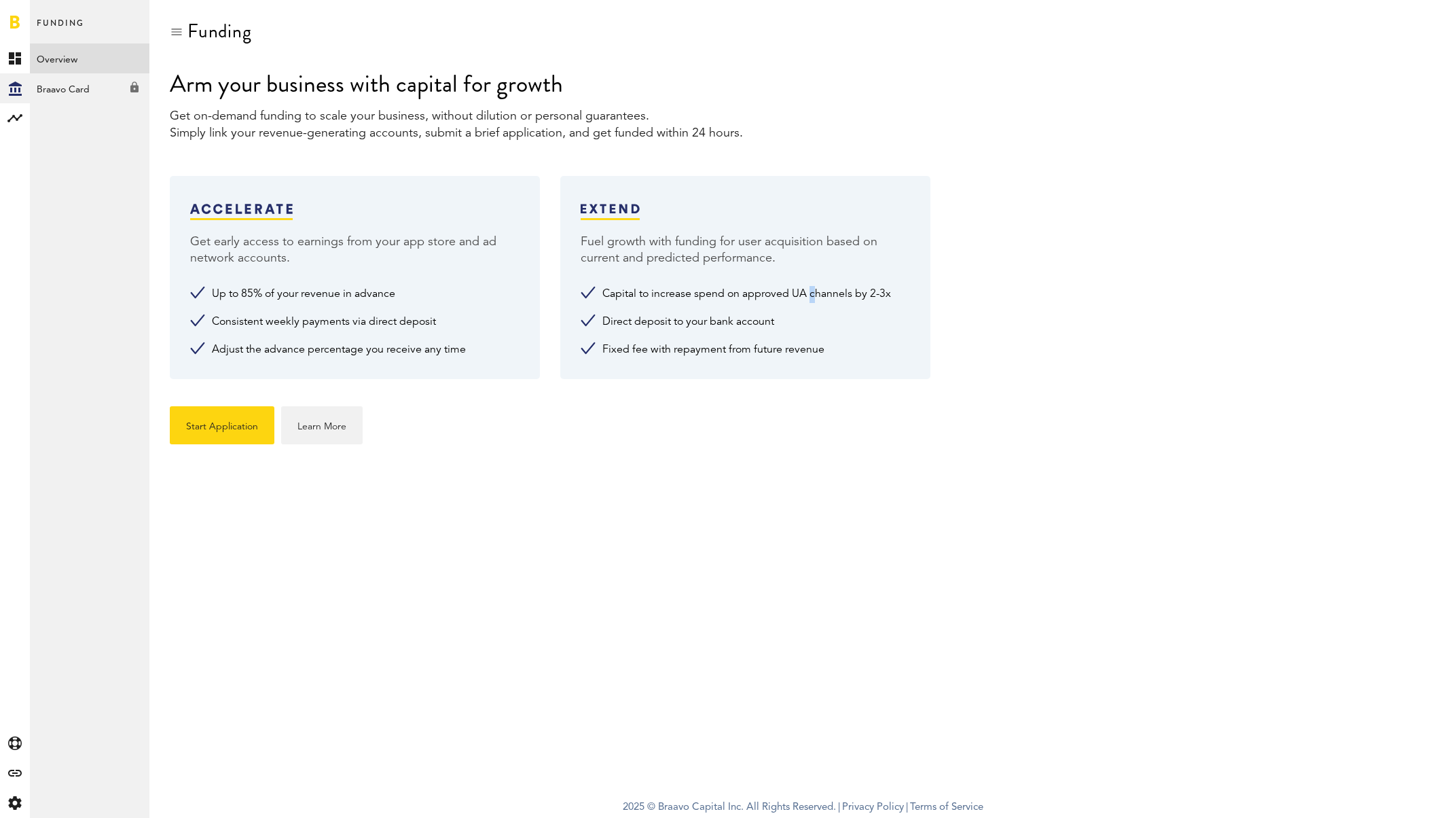 click on "Capital to increase spend on approved UA channels by 2-3x" at bounding box center [745, 294] 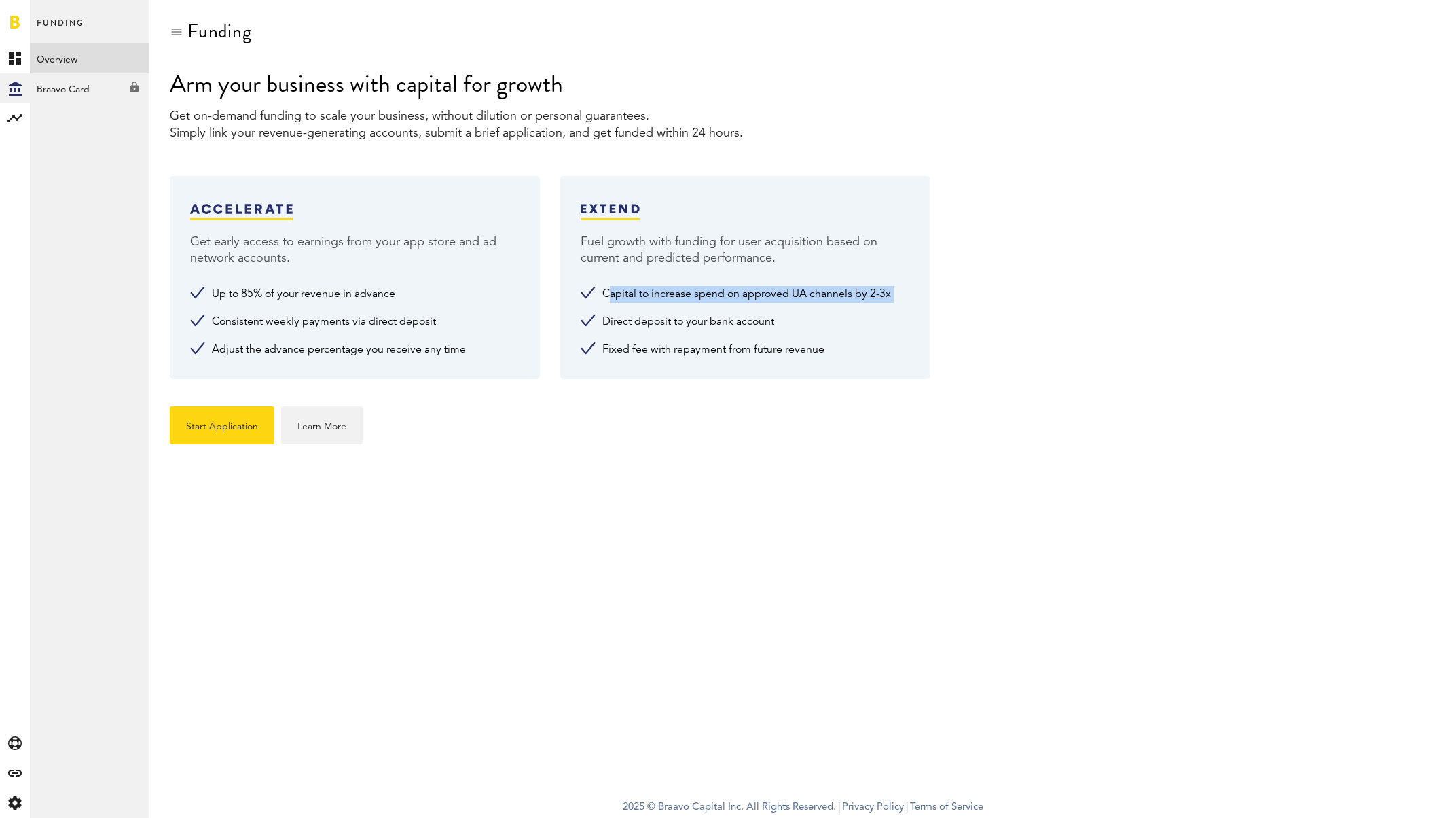 click on "Capital to increase spend on approved UA channels by 2-3x" at bounding box center [745, 294] 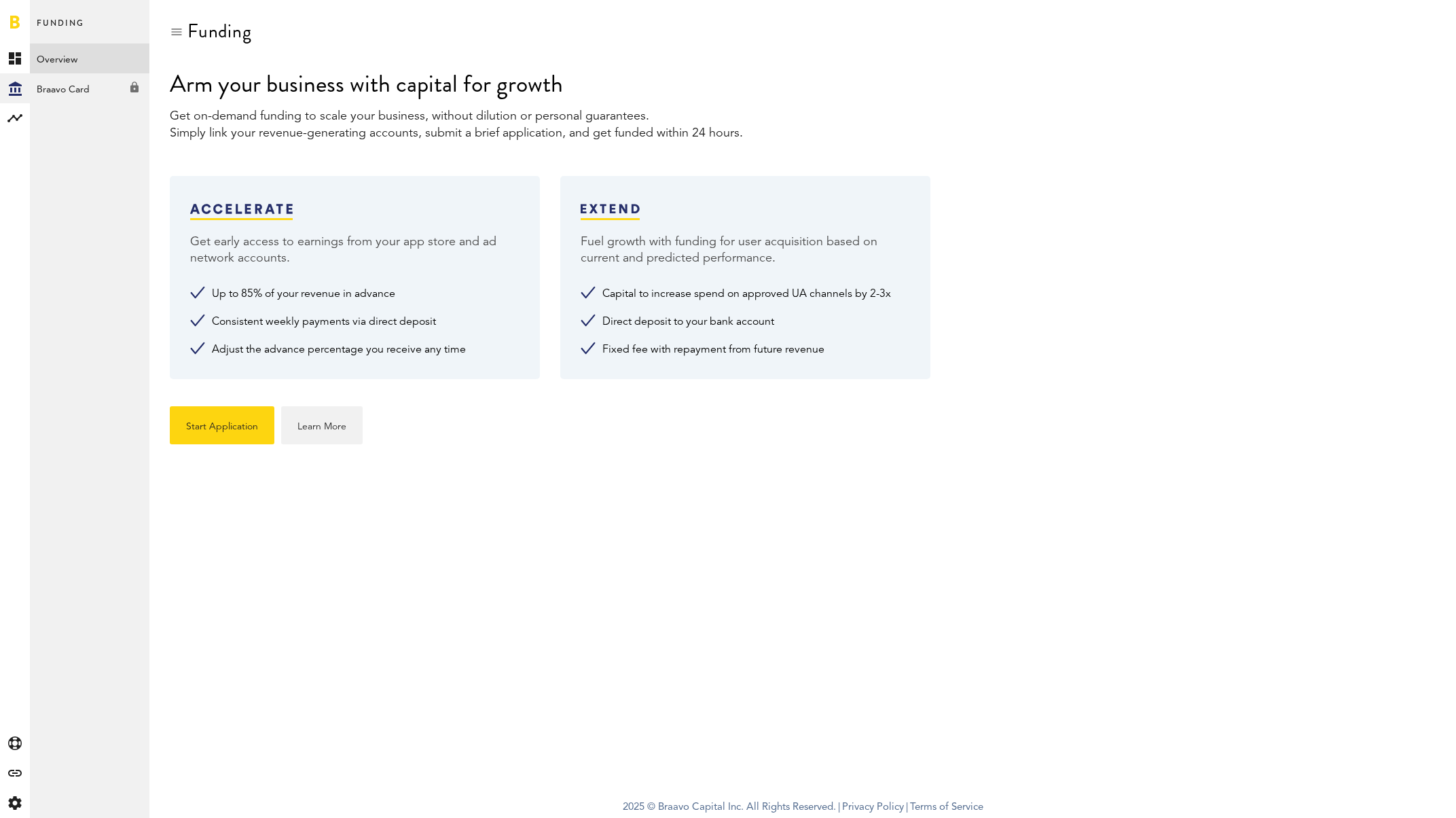 drag, startPoint x: 1184, startPoint y: 815, endPoint x: 1186, endPoint y: 860, distance: 45.04442 